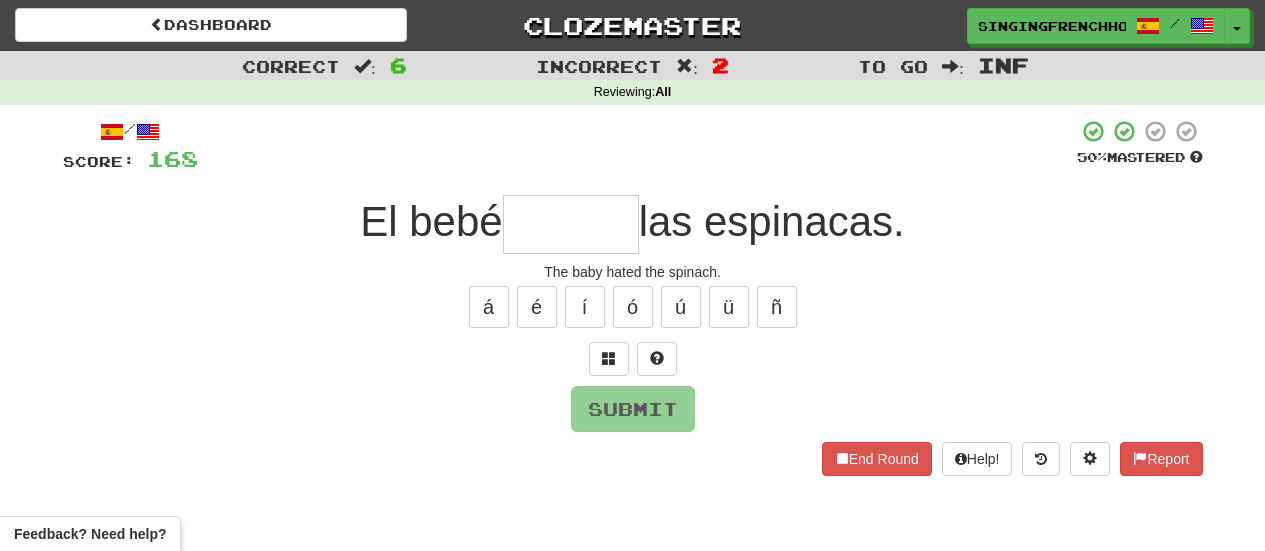 scroll, scrollTop: 0, scrollLeft: 0, axis: both 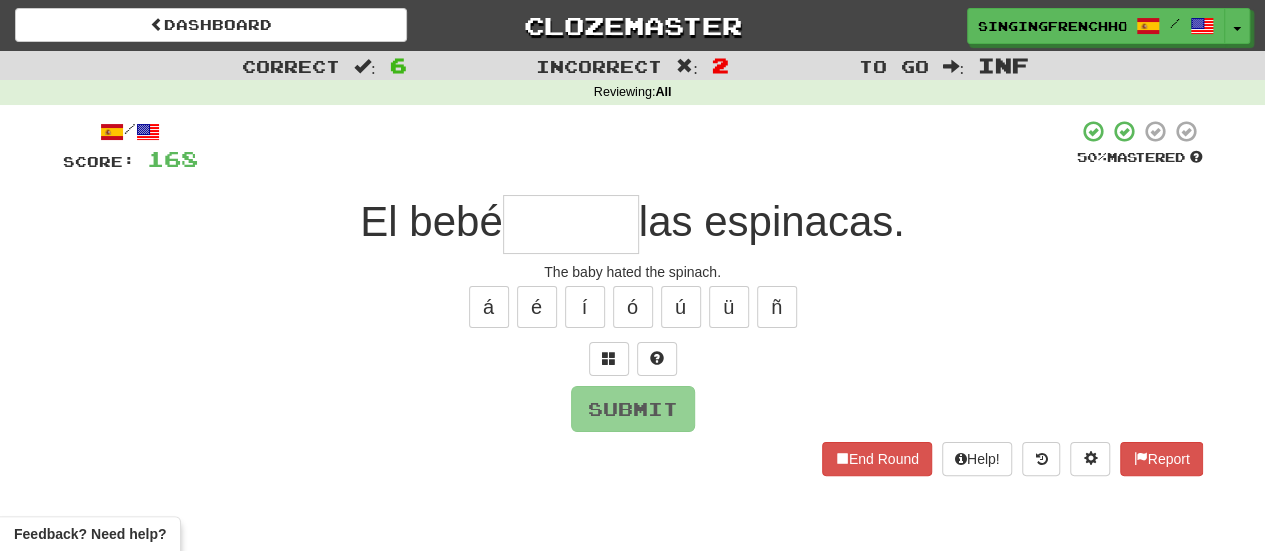 click at bounding box center [571, 224] 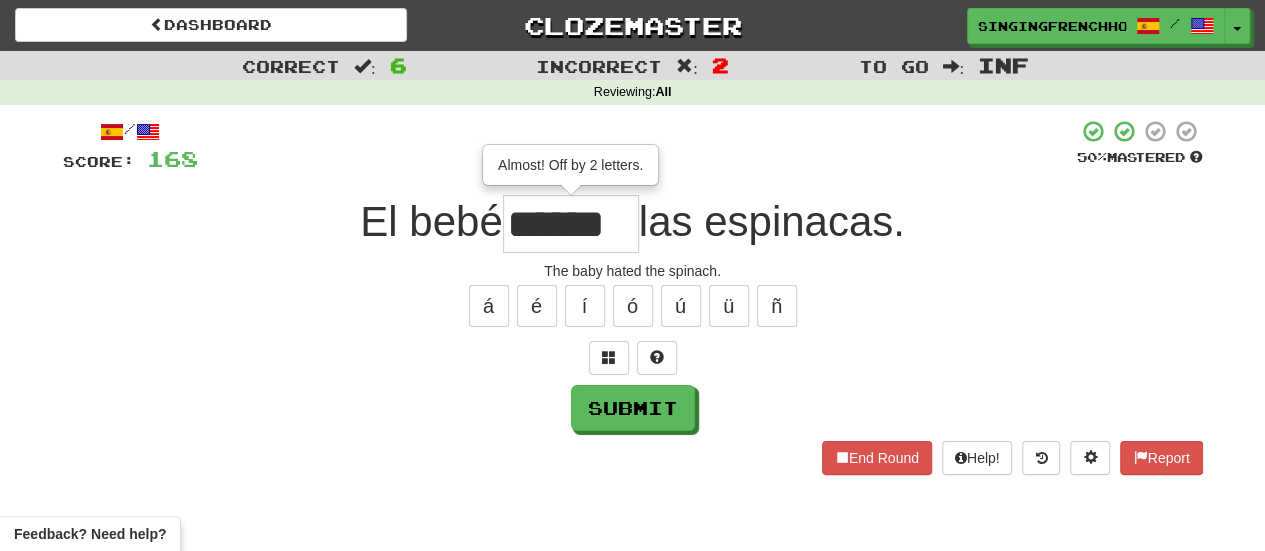 scroll, scrollTop: 0, scrollLeft: 0, axis: both 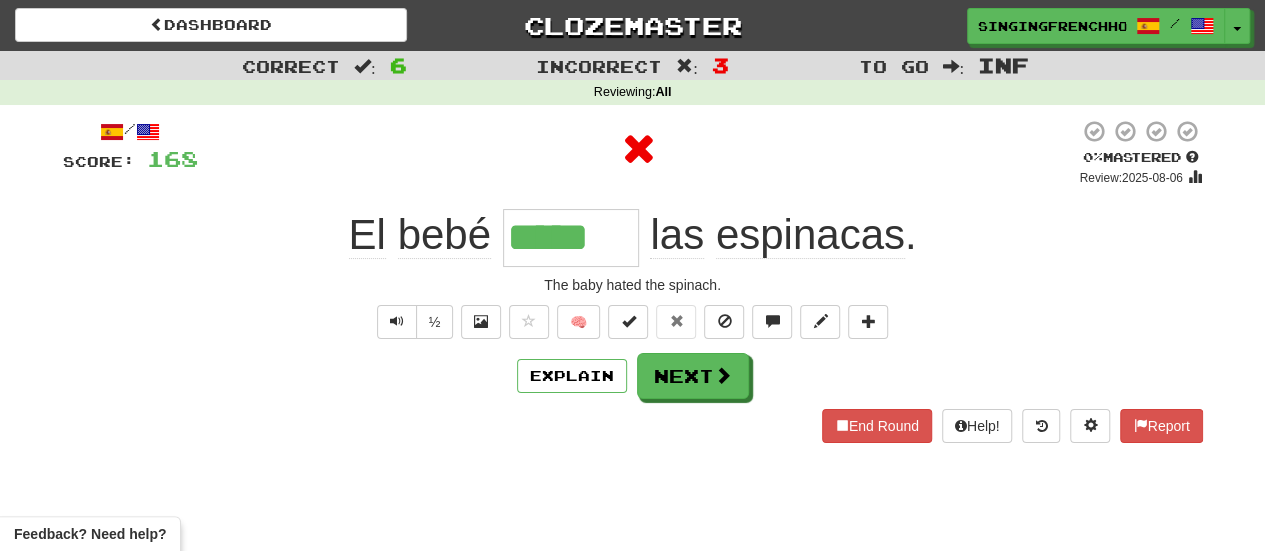 type on "******" 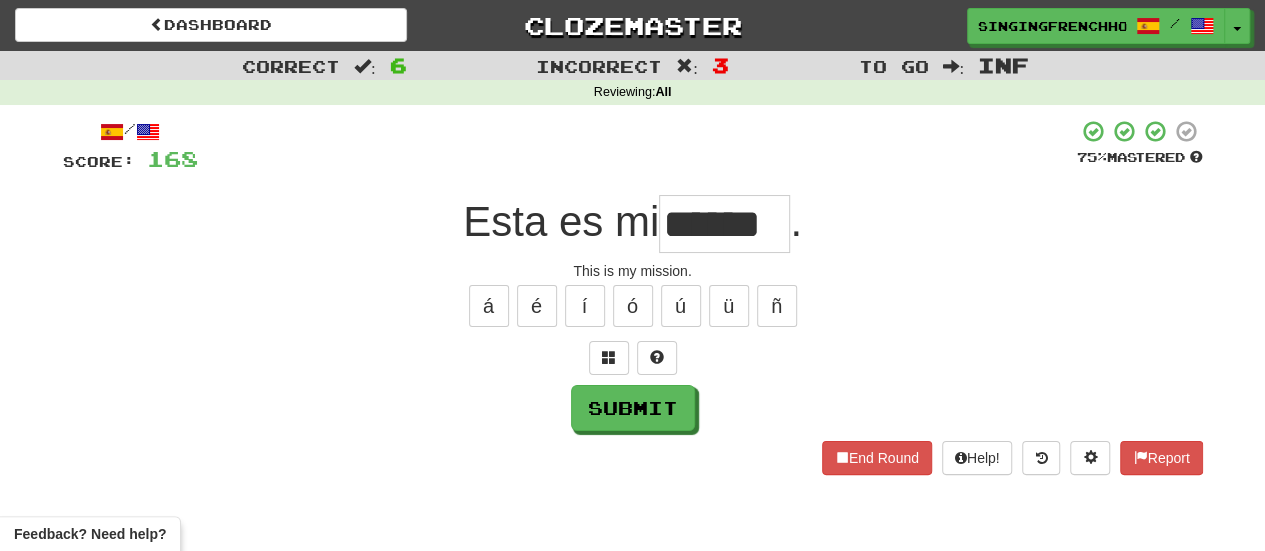 type on "******" 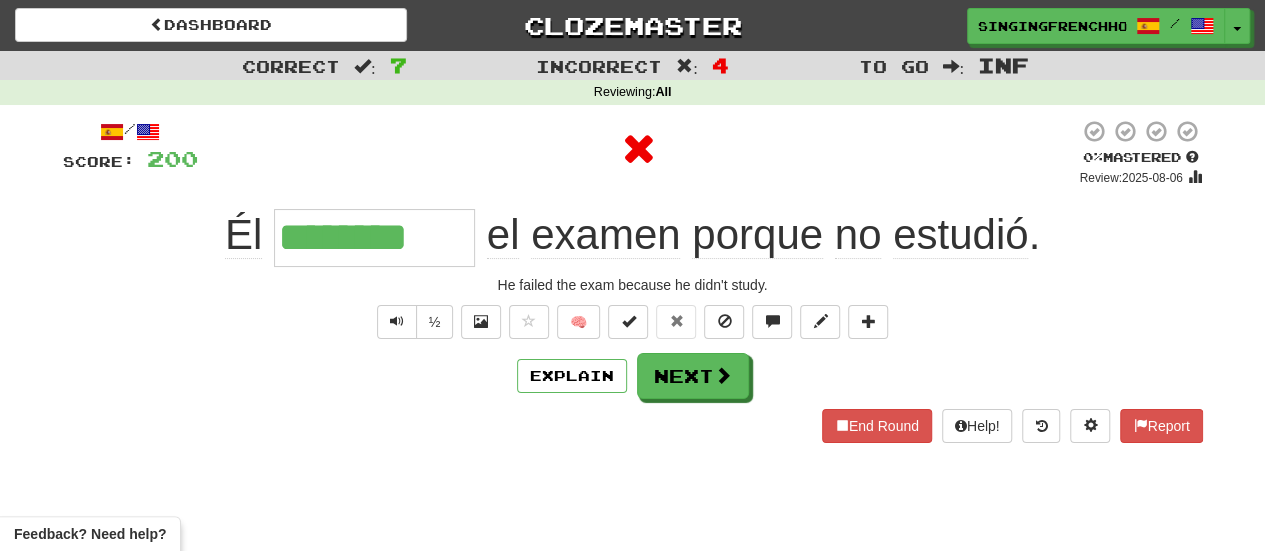 type on "*********" 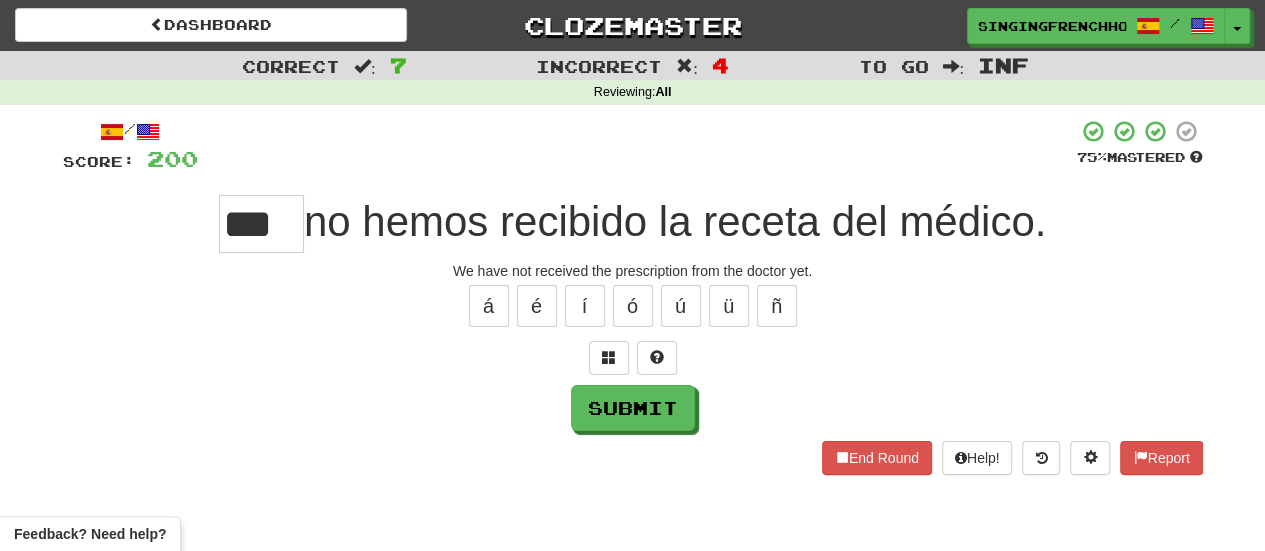 type on "***" 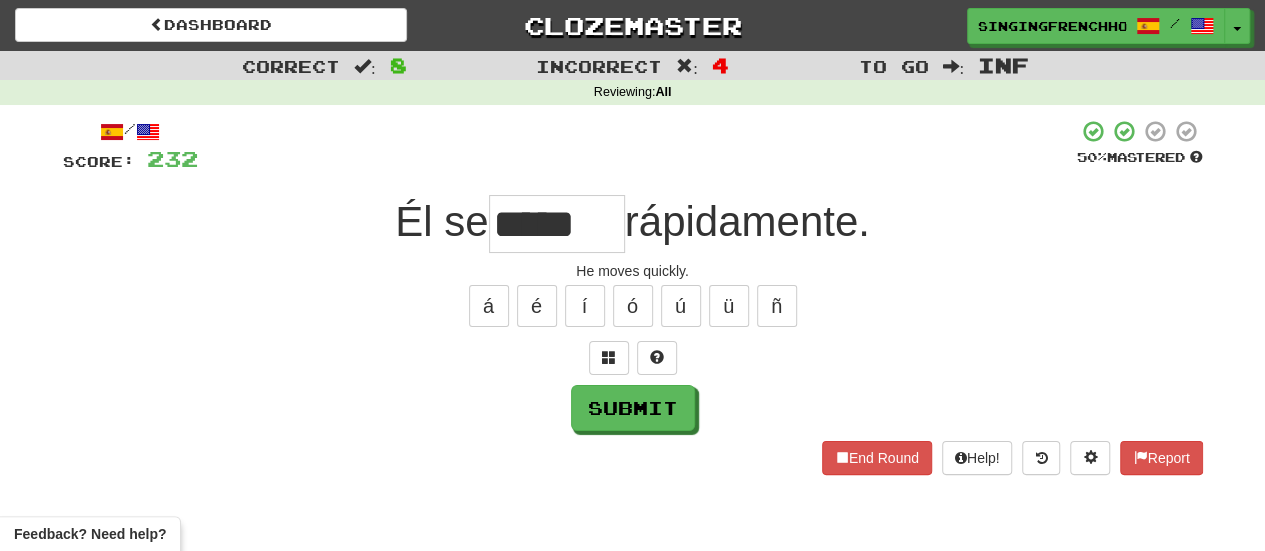 type on "*****" 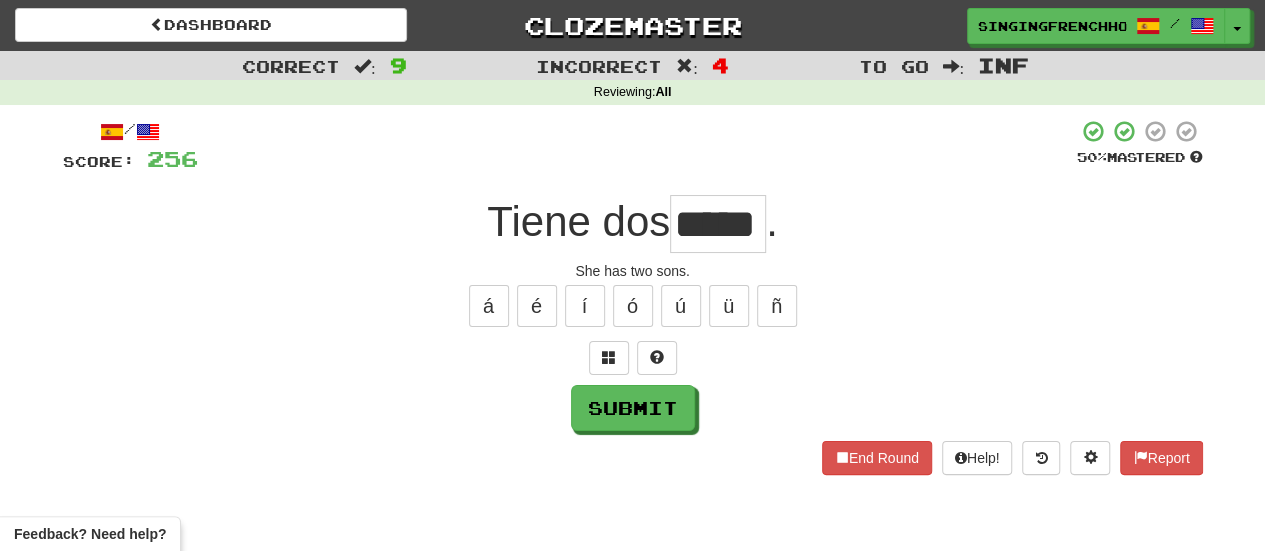 type on "*****" 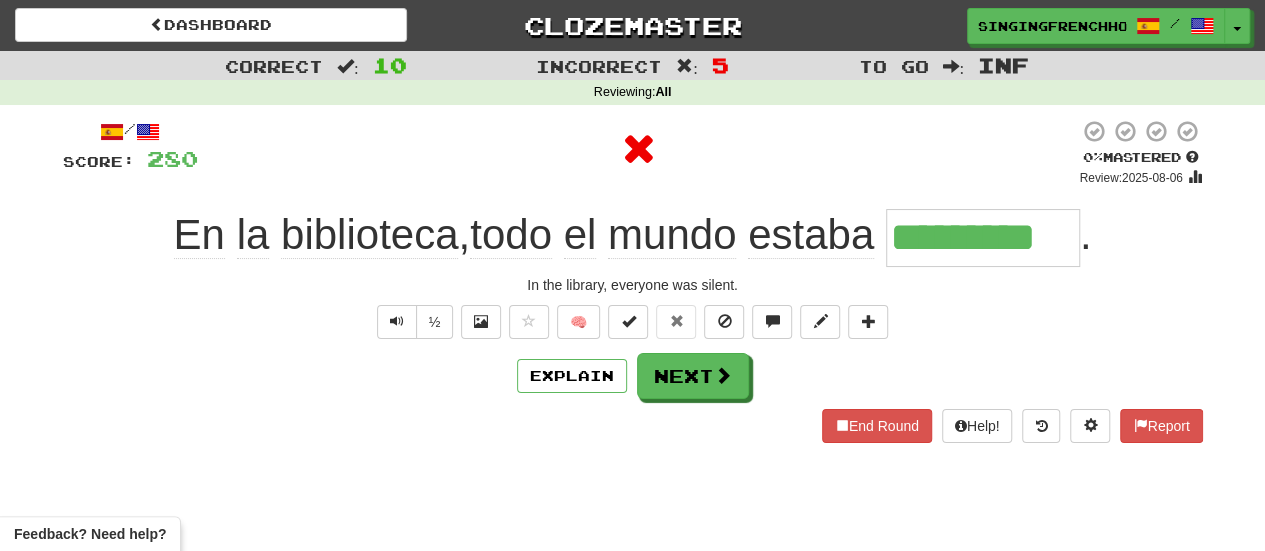 type on "**********" 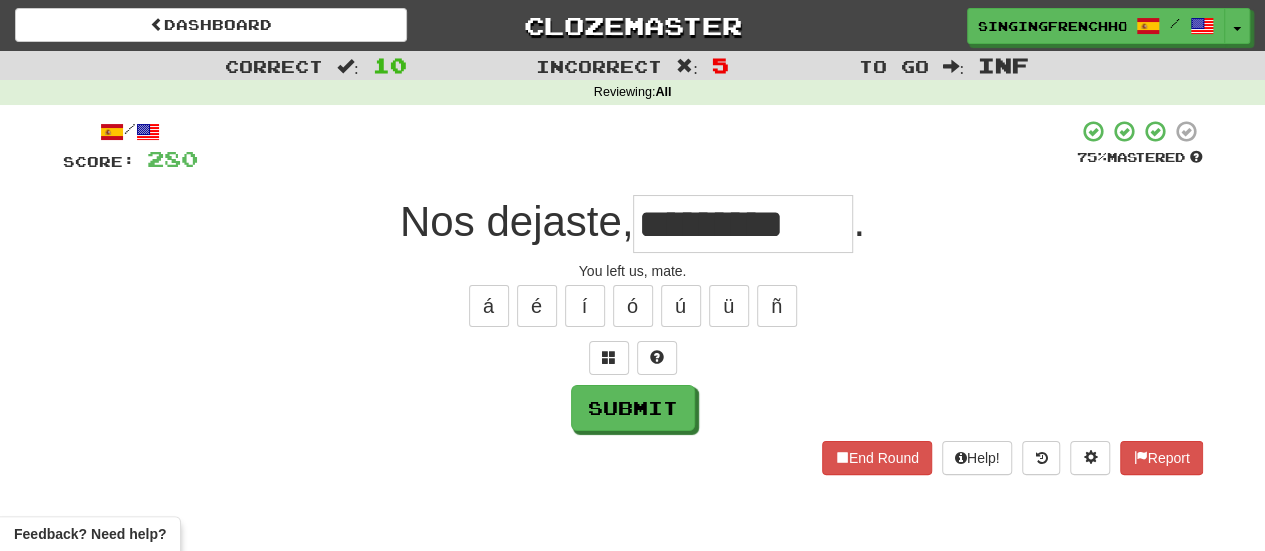 type on "*********" 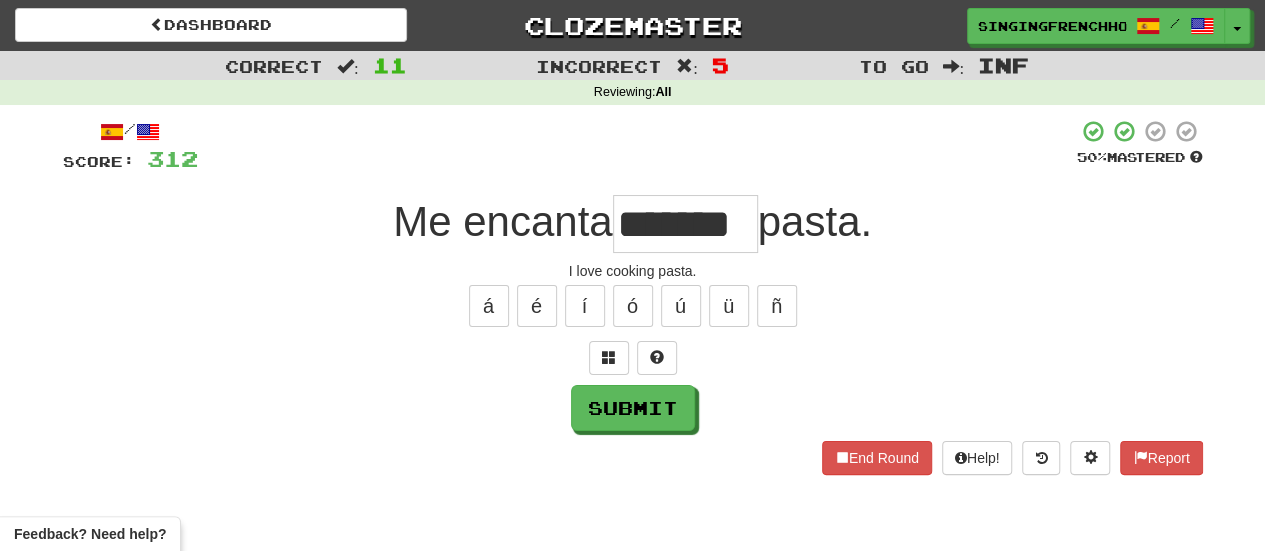 type on "*******" 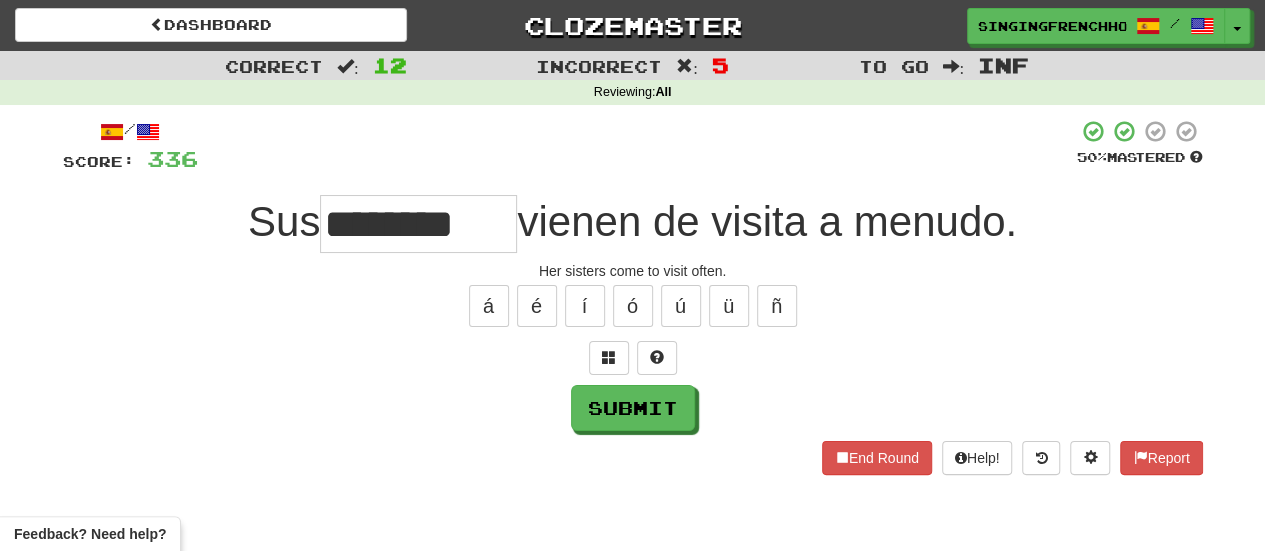 type on "********" 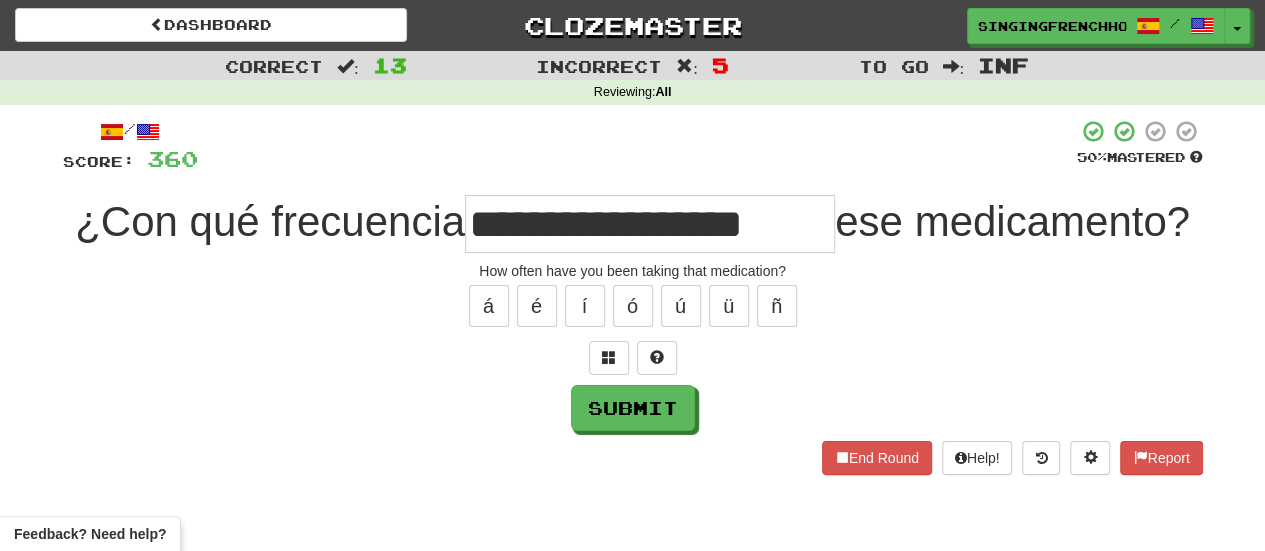 type on "**********" 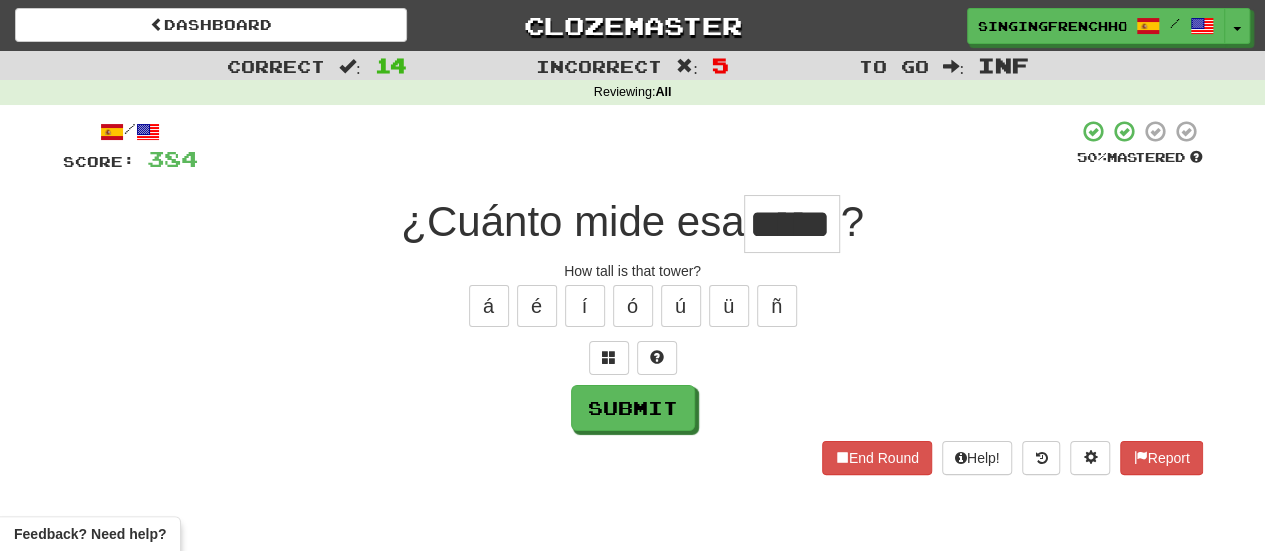type on "*****" 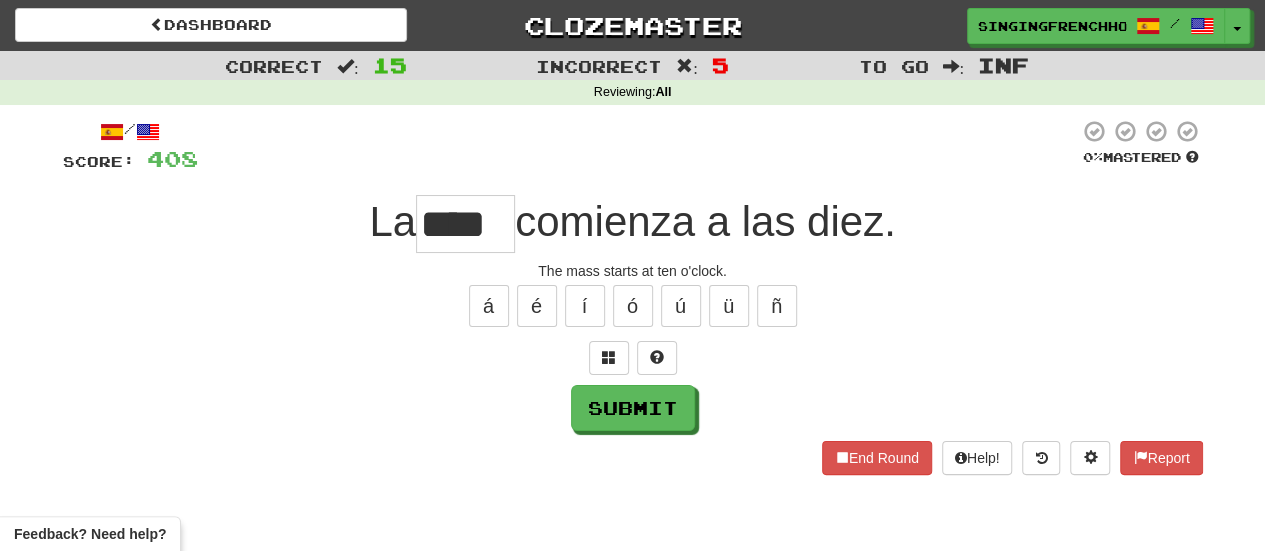 type on "****" 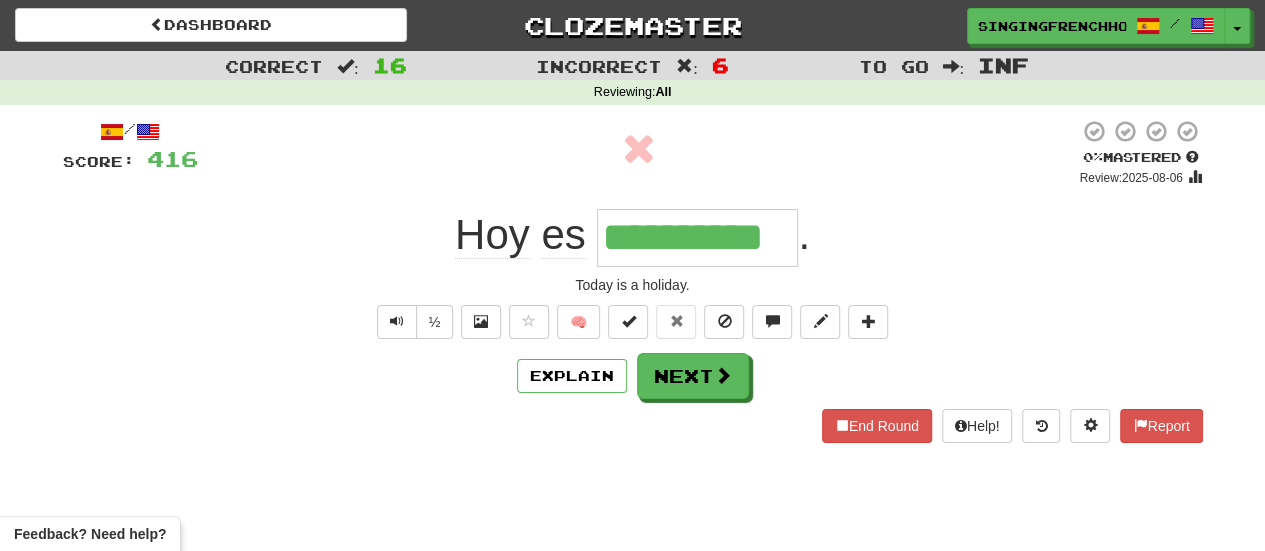 type on "**********" 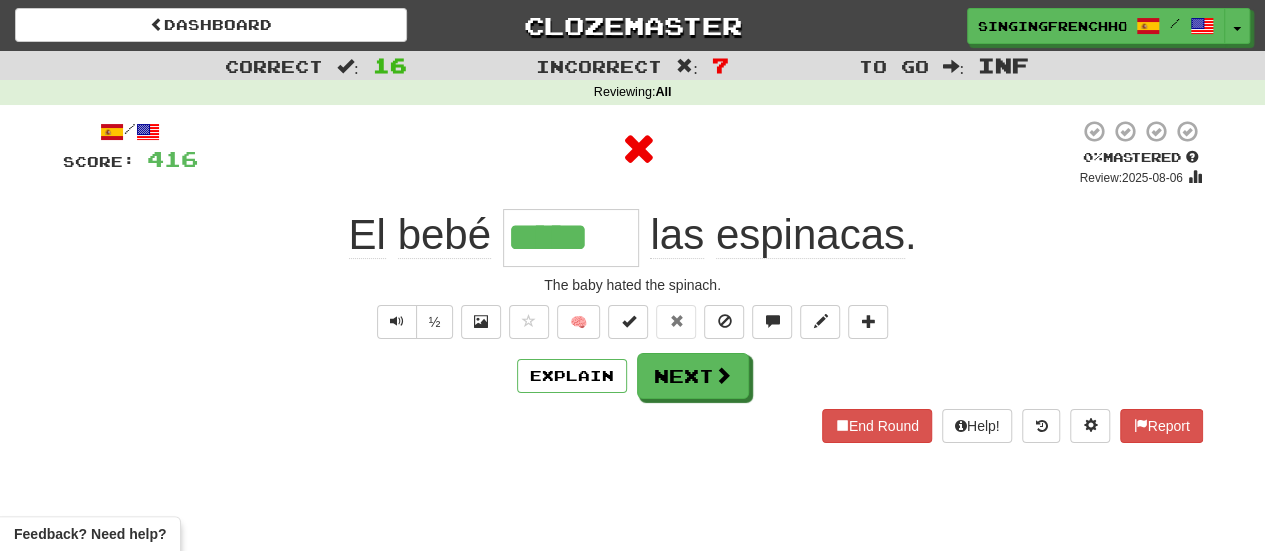type on "******" 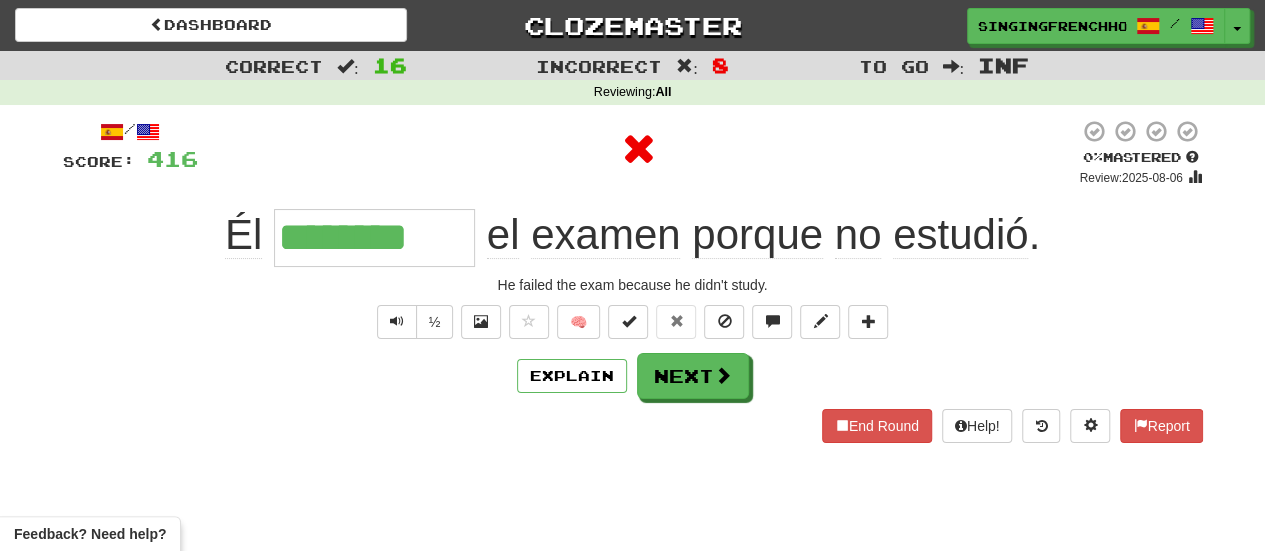 type on "*********" 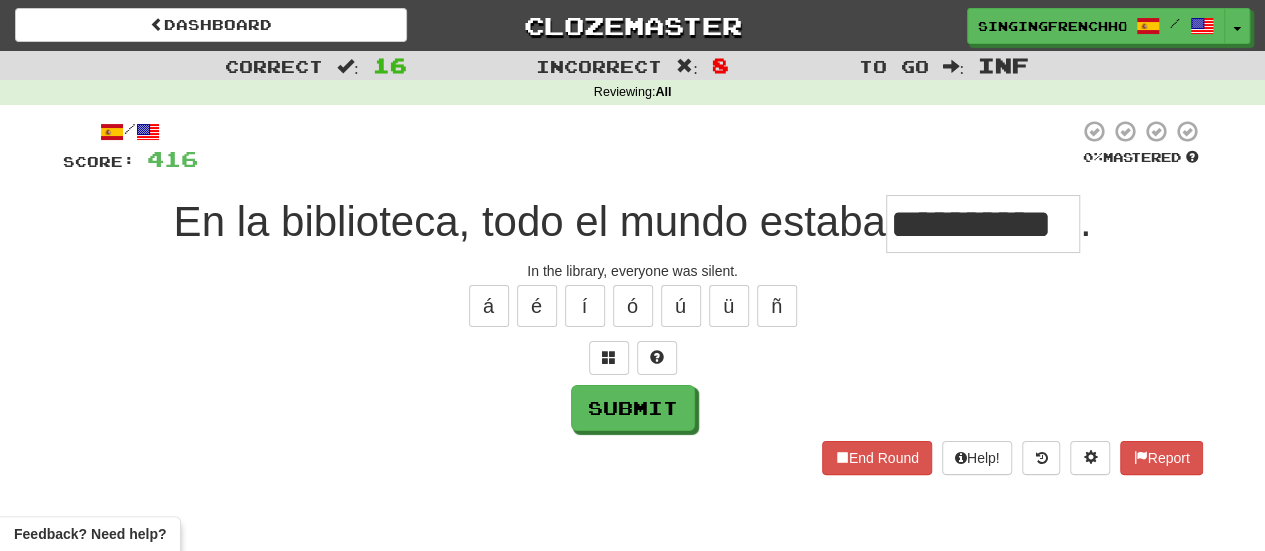 type on "**********" 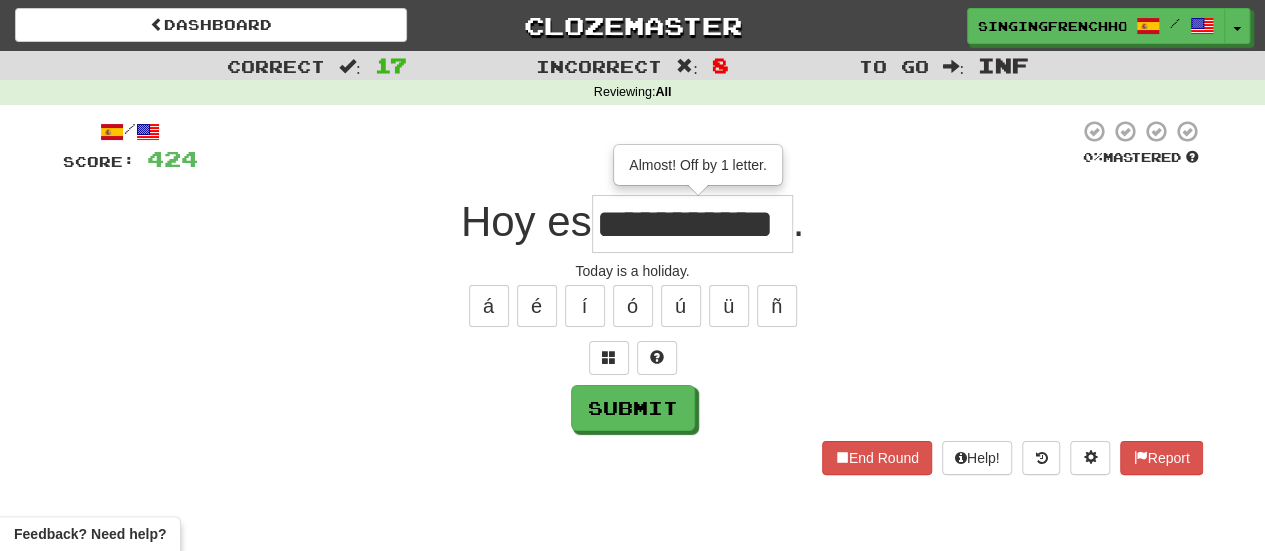 type on "**********" 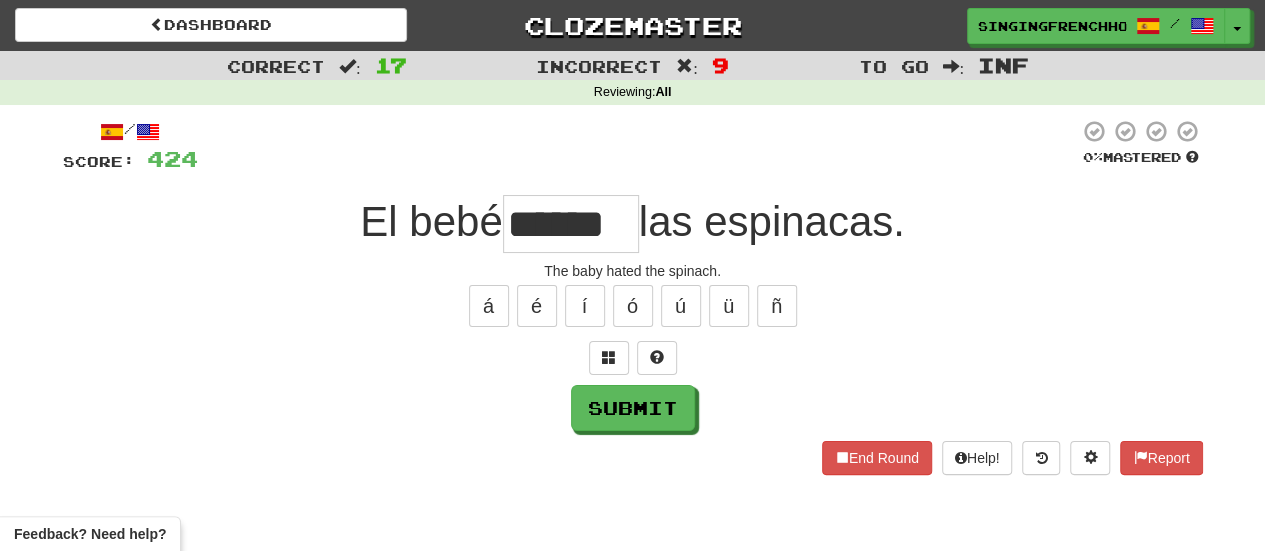 type on "******" 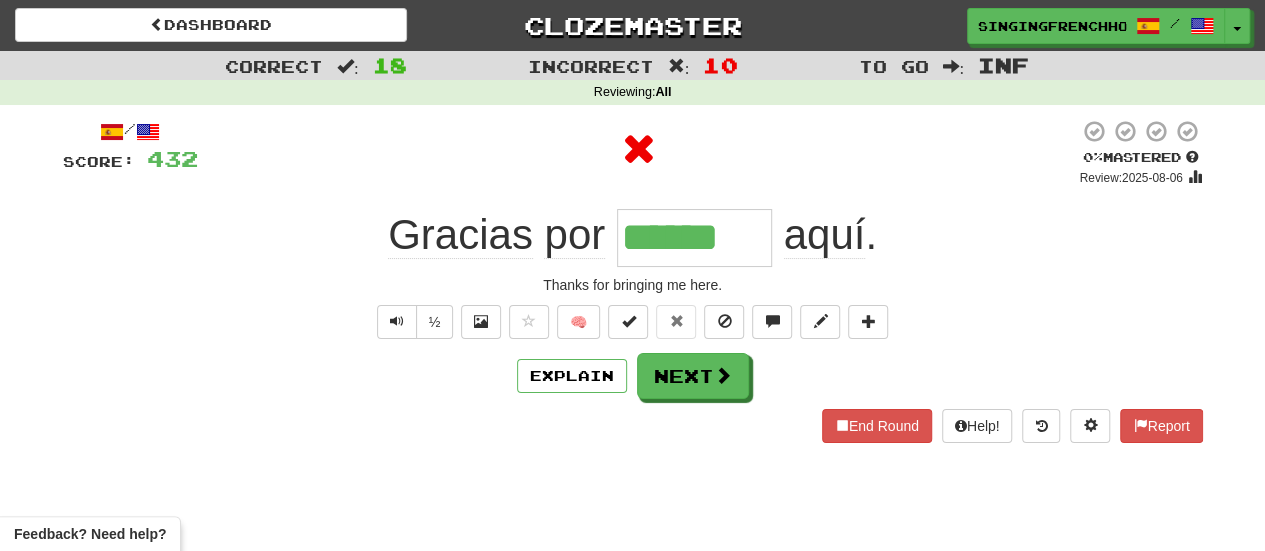 type on "*******" 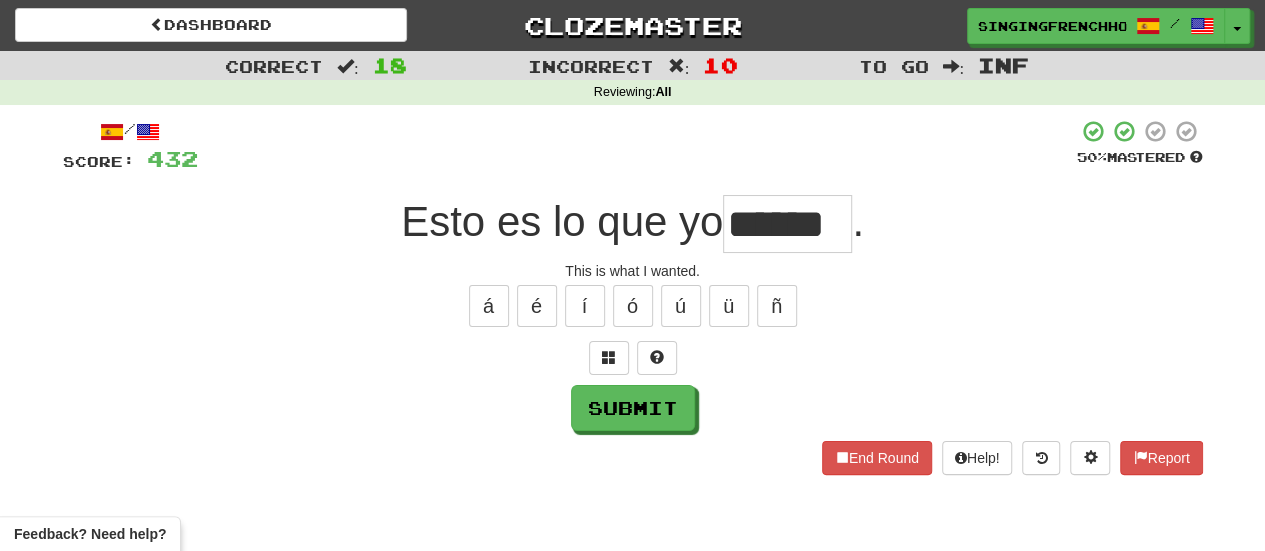 scroll, scrollTop: 0, scrollLeft: 0, axis: both 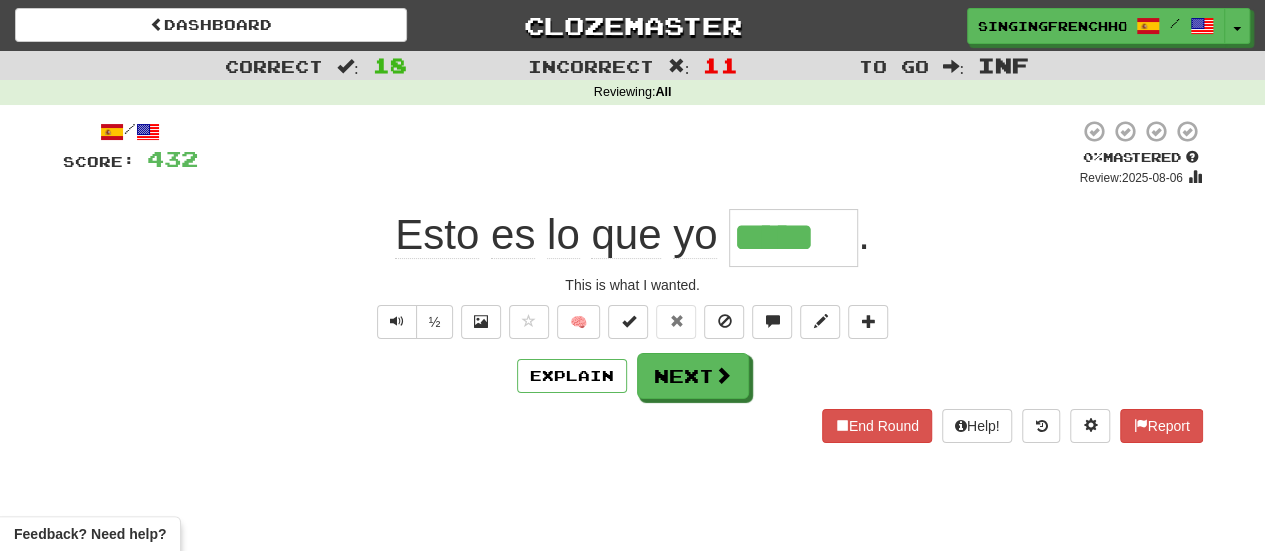type on "******" 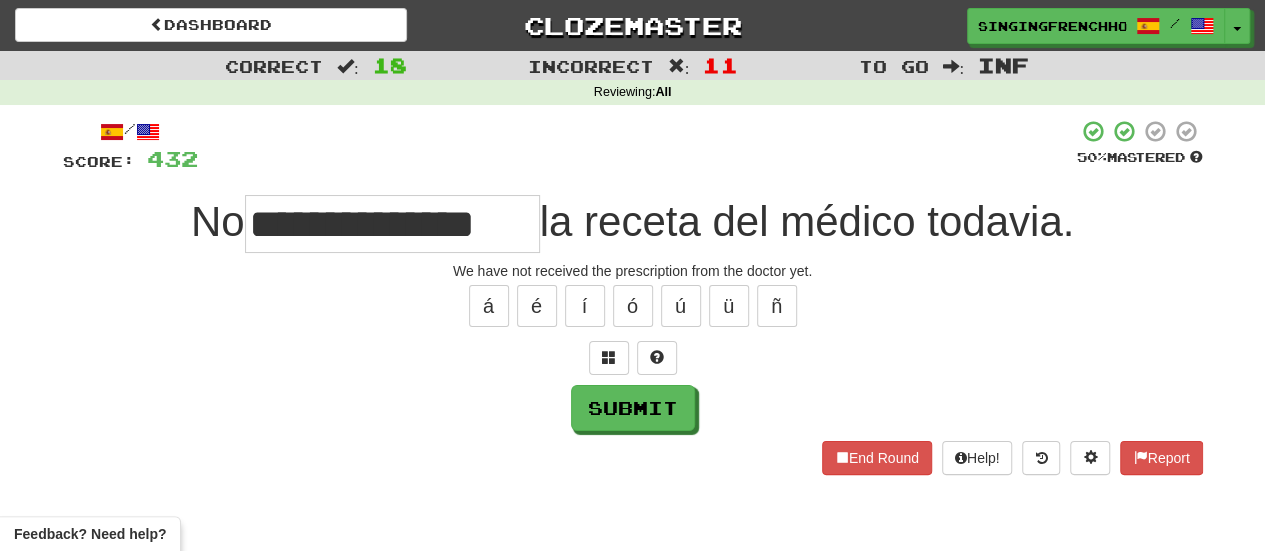 type on "**********" 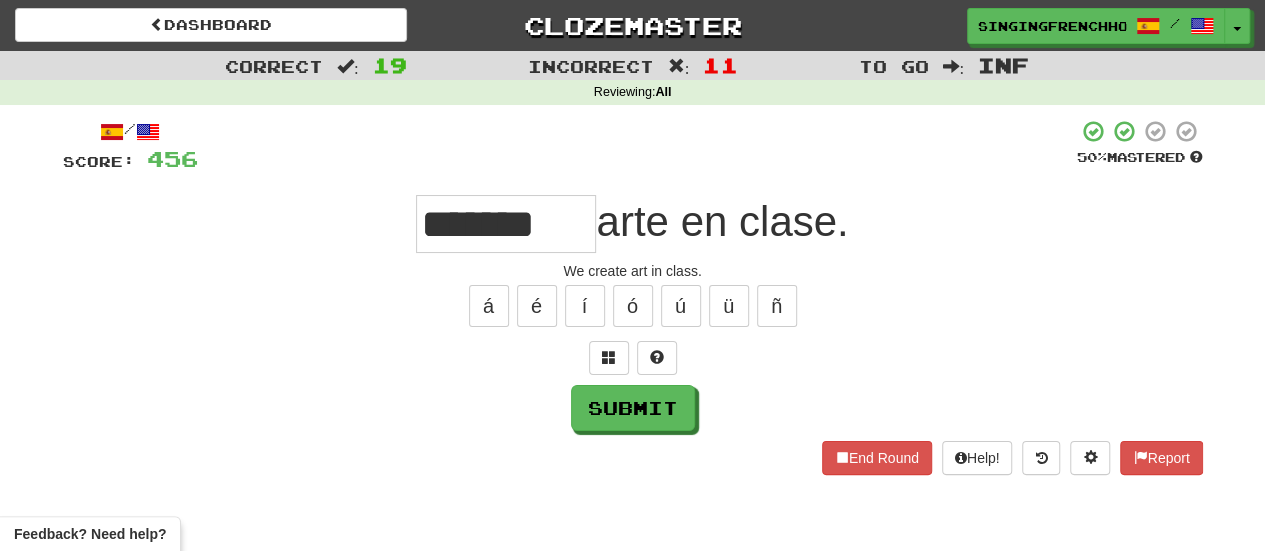 type on "*******" 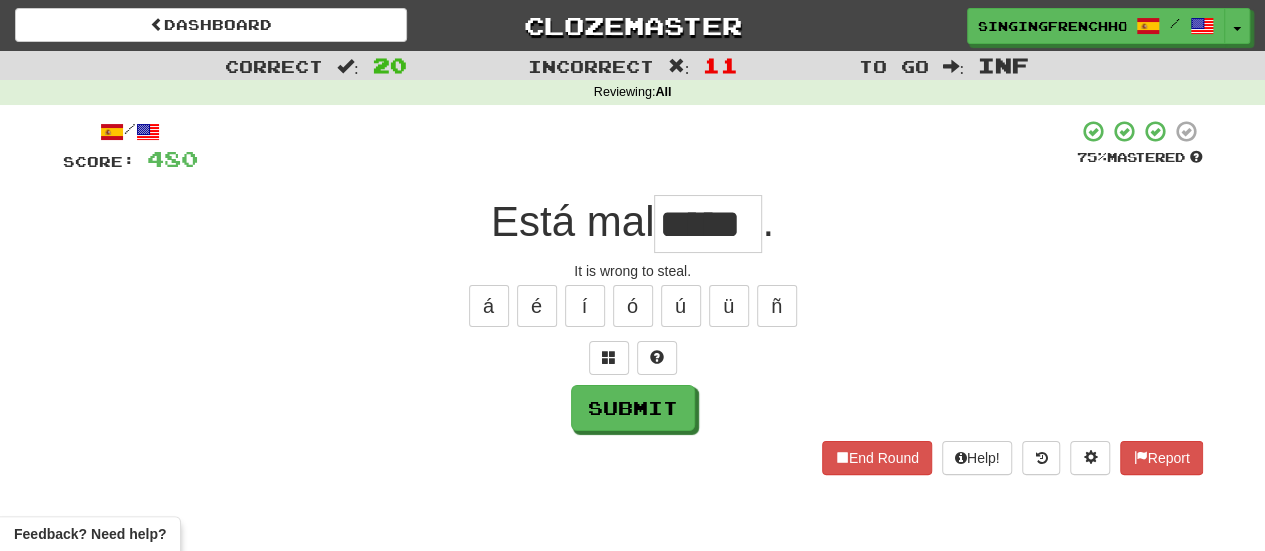 type on "*****" 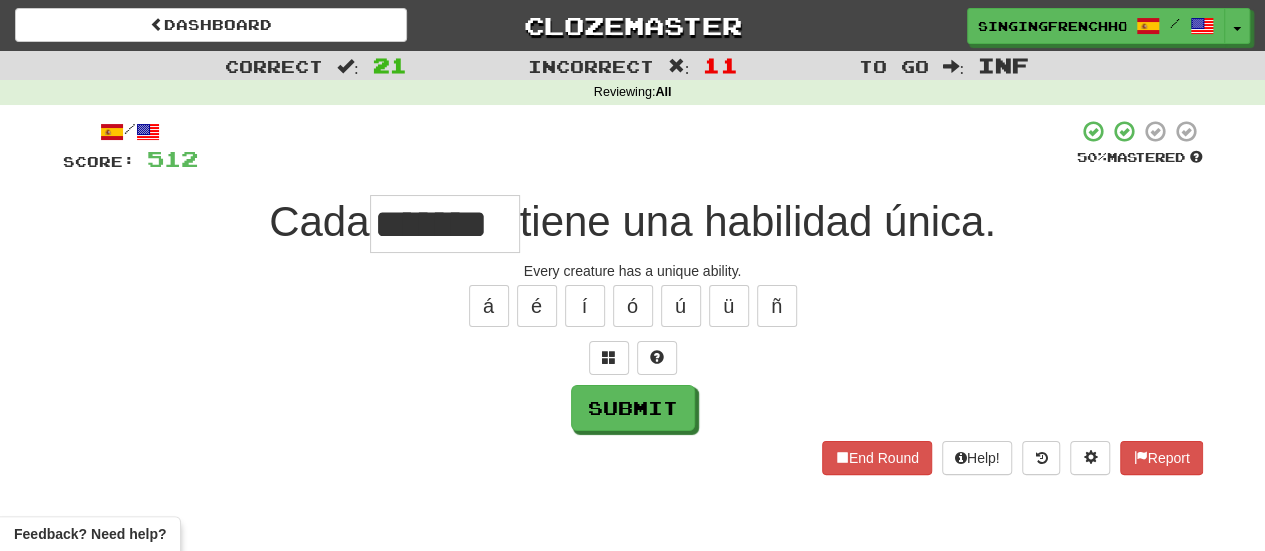 scroll, scrollTop: 0, scrollLeft: 0, axis: both 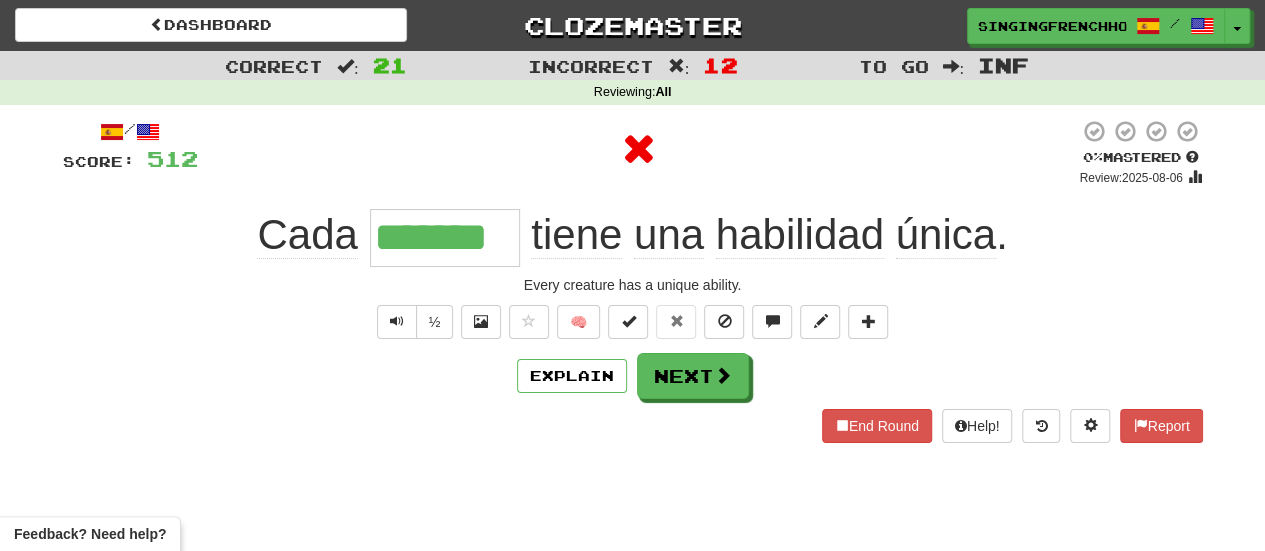 type on "********" 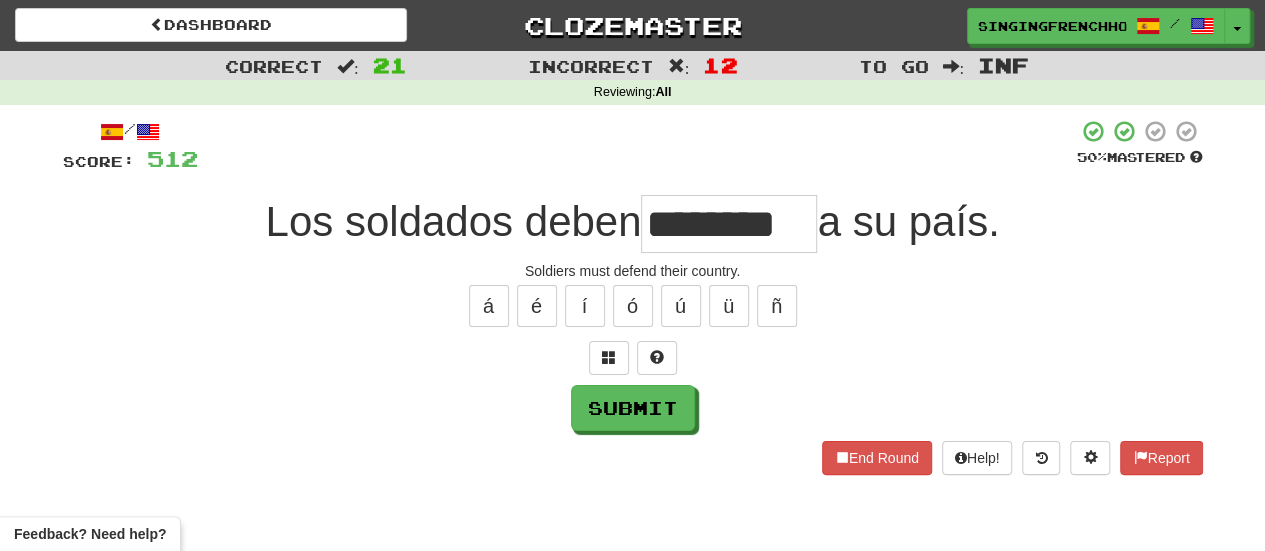 type on "********" 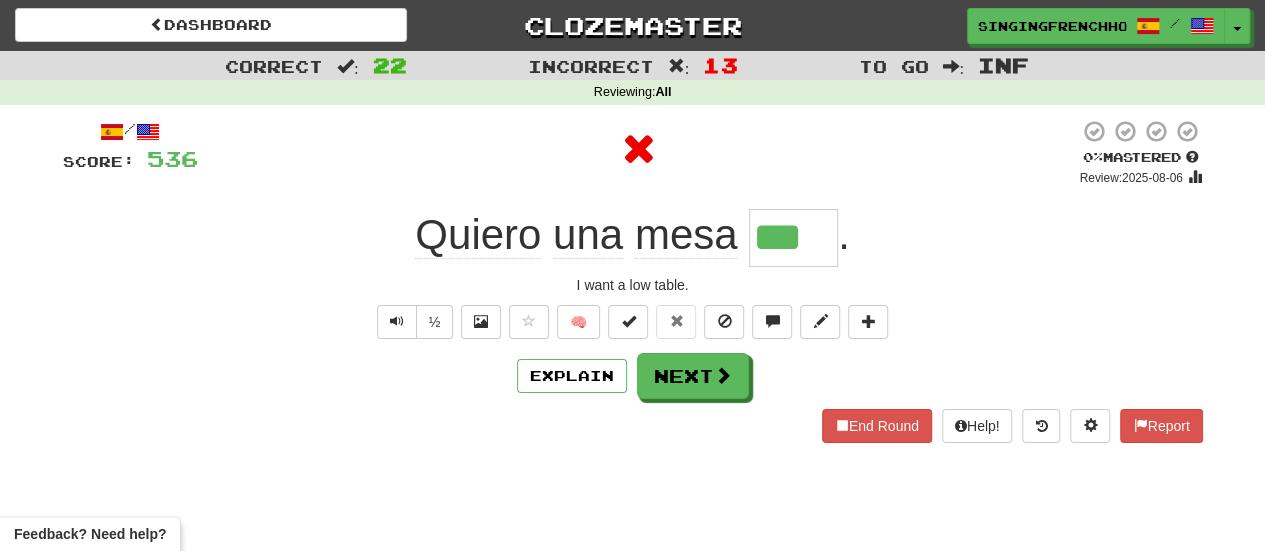 type on "****" 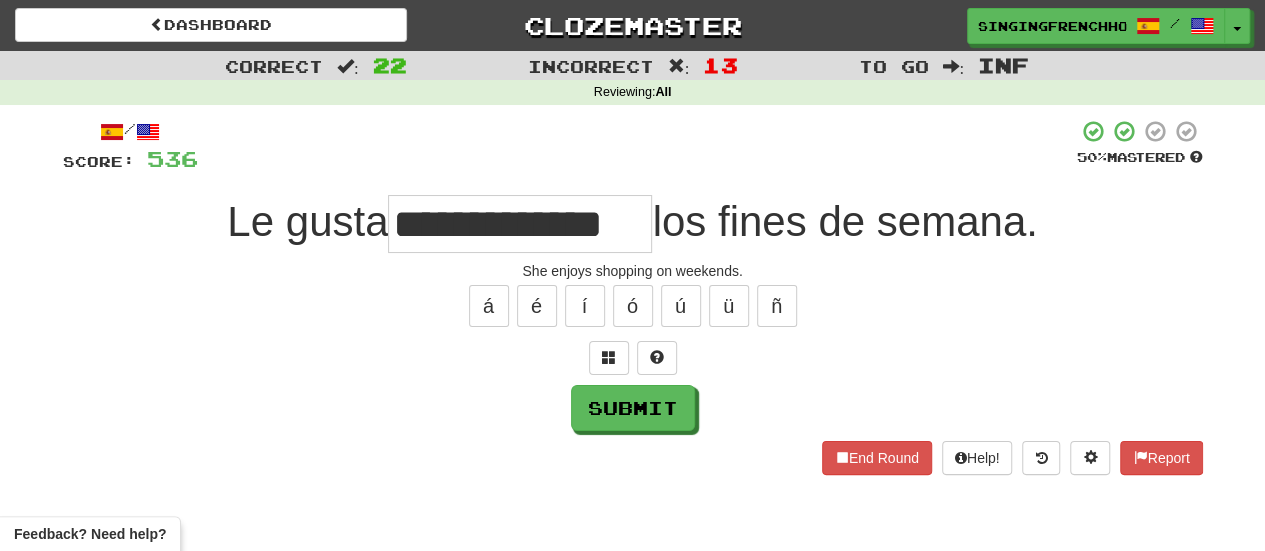 type on "**********" 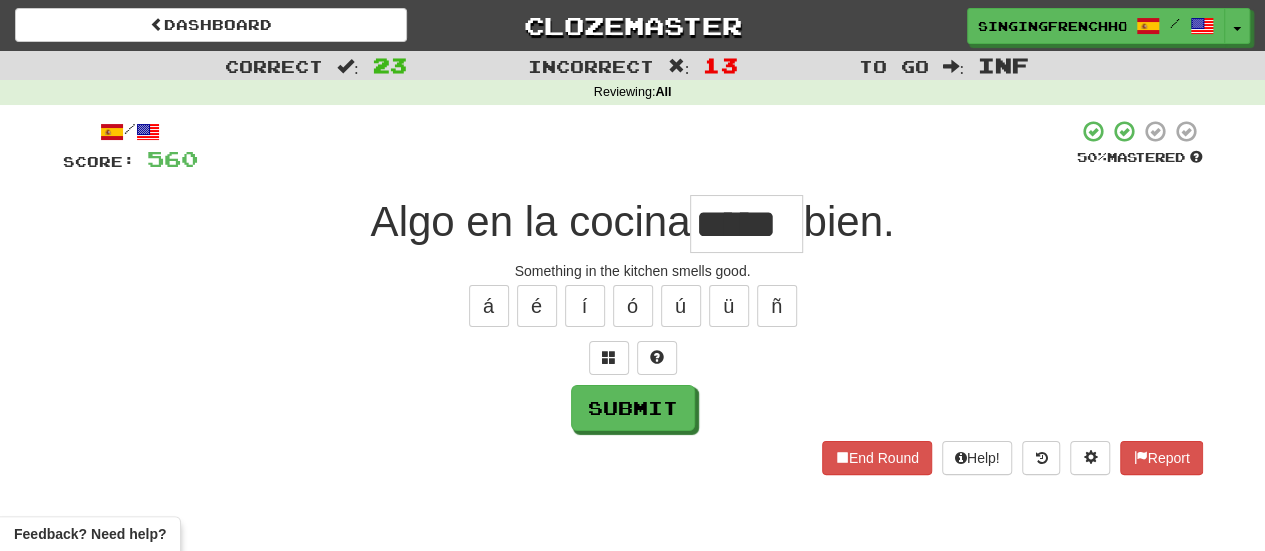 type on "*****" 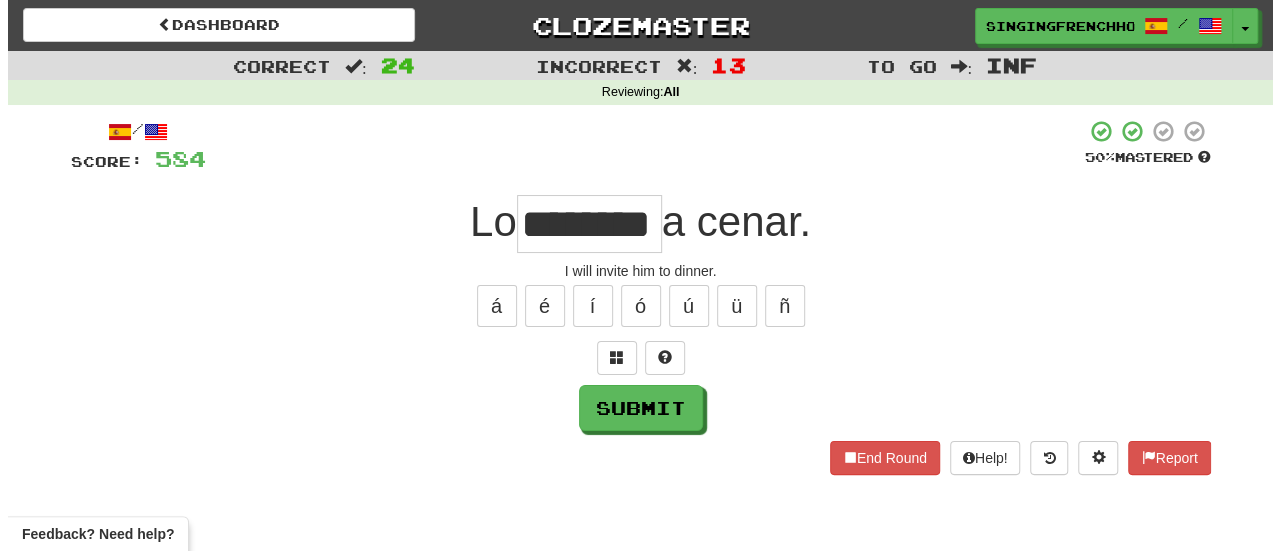 scroll, scrollTop: 0, scrollLeft: 0, axis: both 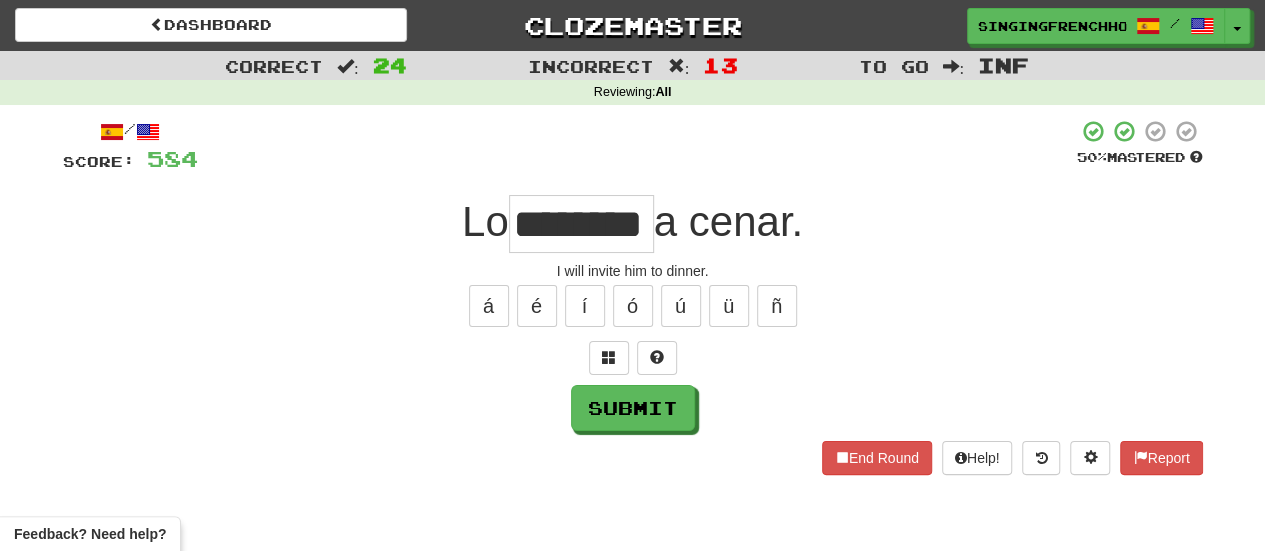 type on "********" 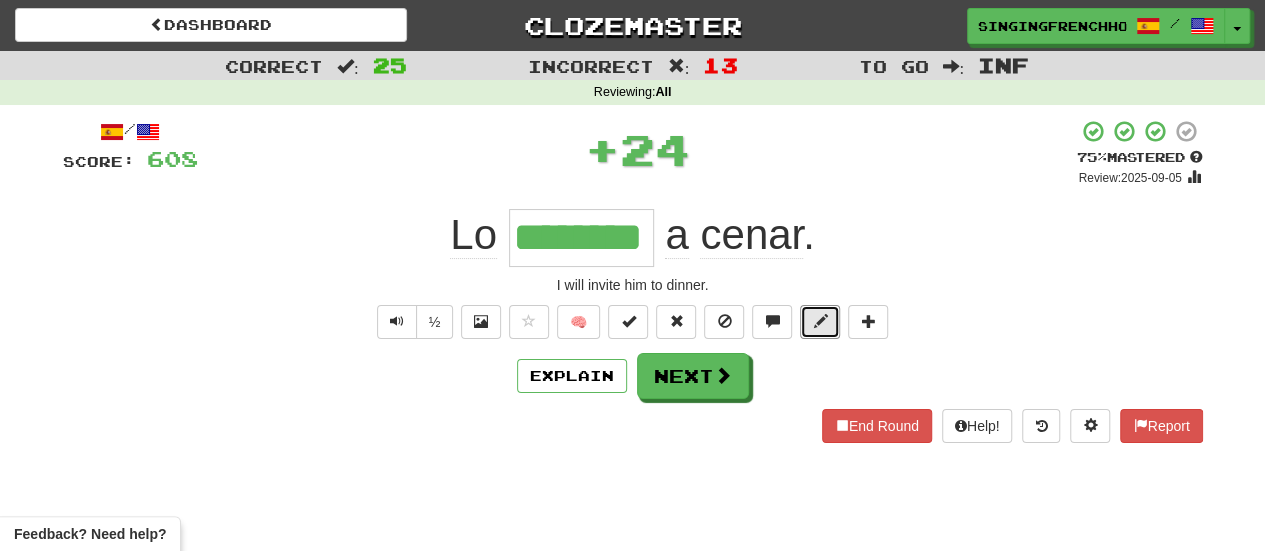 click at bounding box center [820, 322] 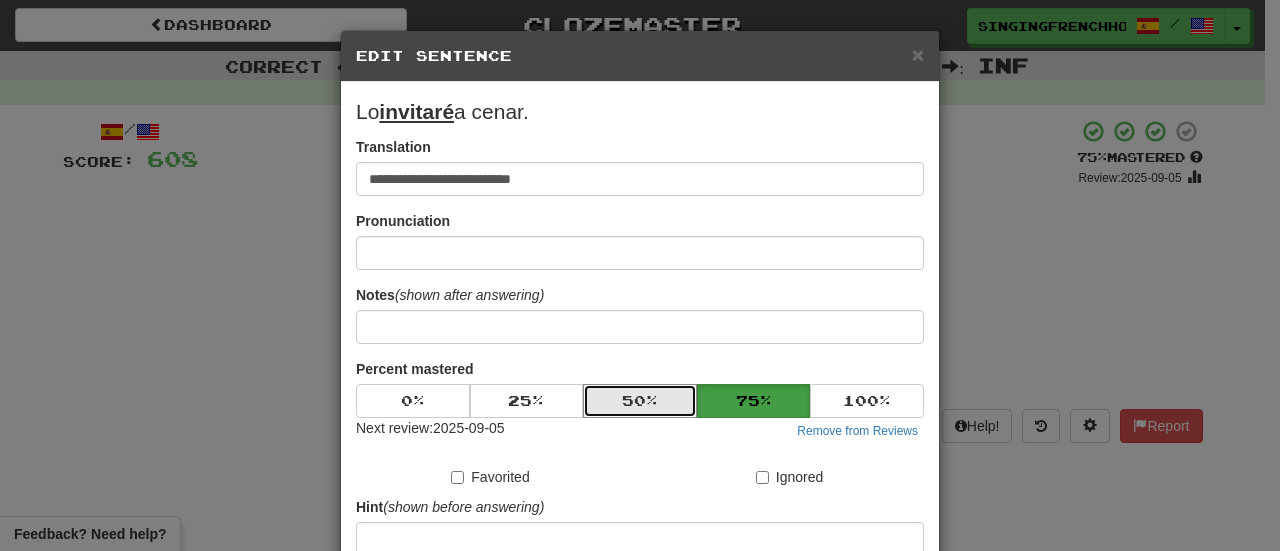 click on "50 %" at bounding box center (640, 401) 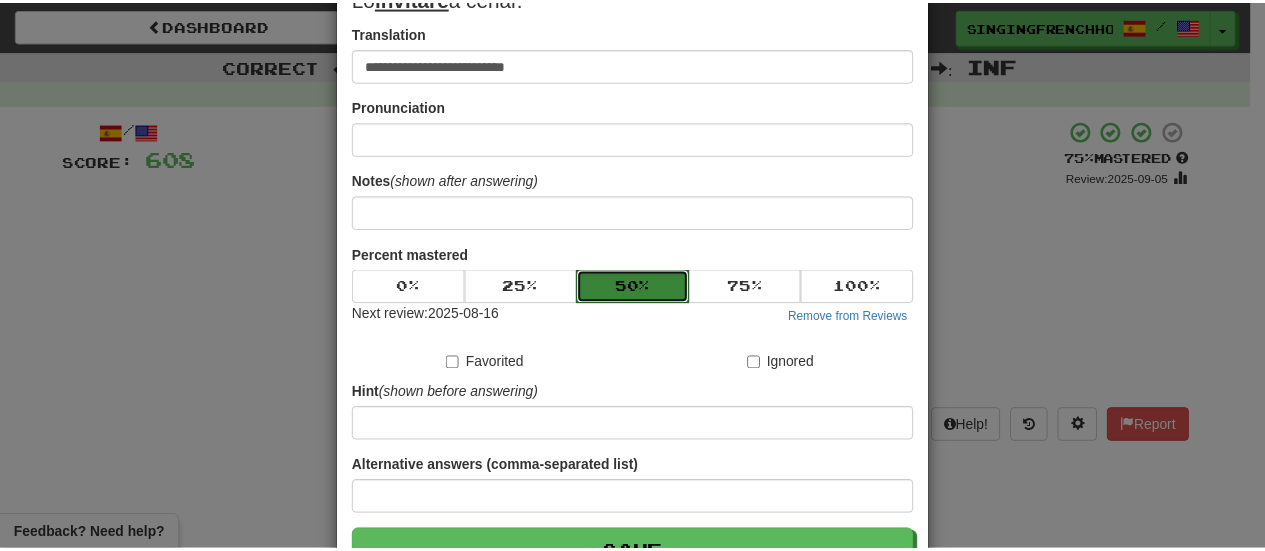 scroll, scrollTop: 246, scrollLeft: 0, axis: vertical 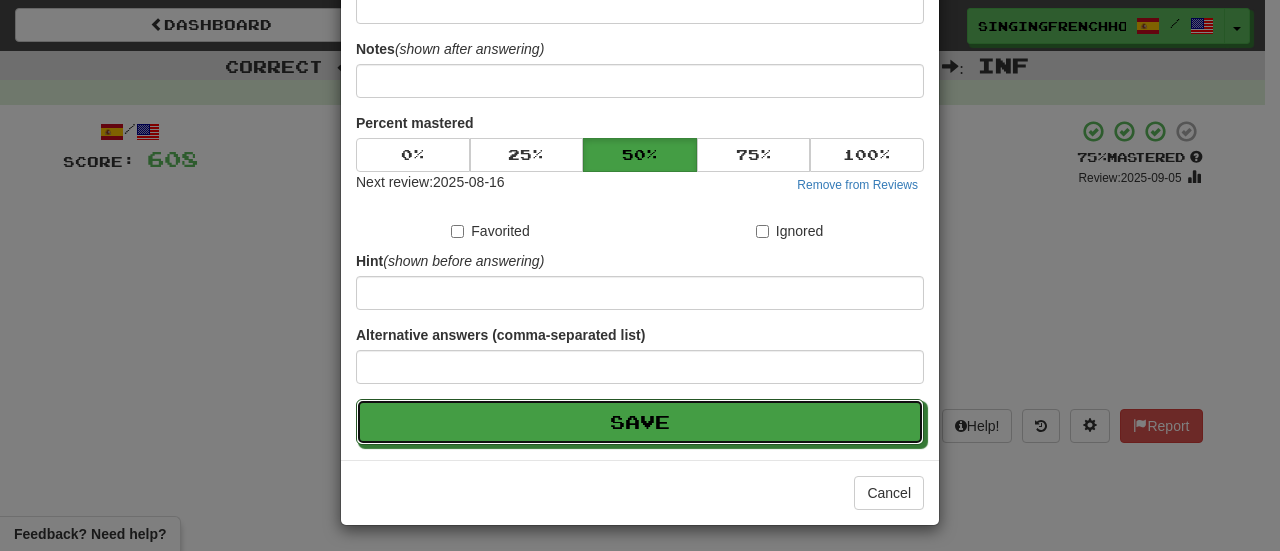 click on "Save" at bounding box center (640, 422) 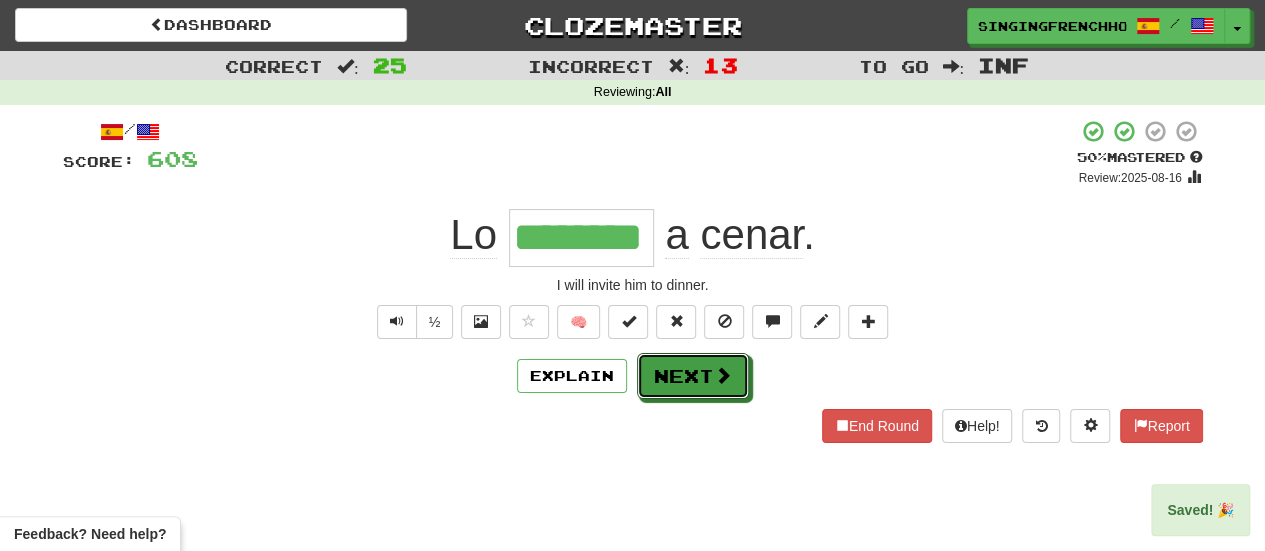 click on "Next" at bounding box center (693, 376) 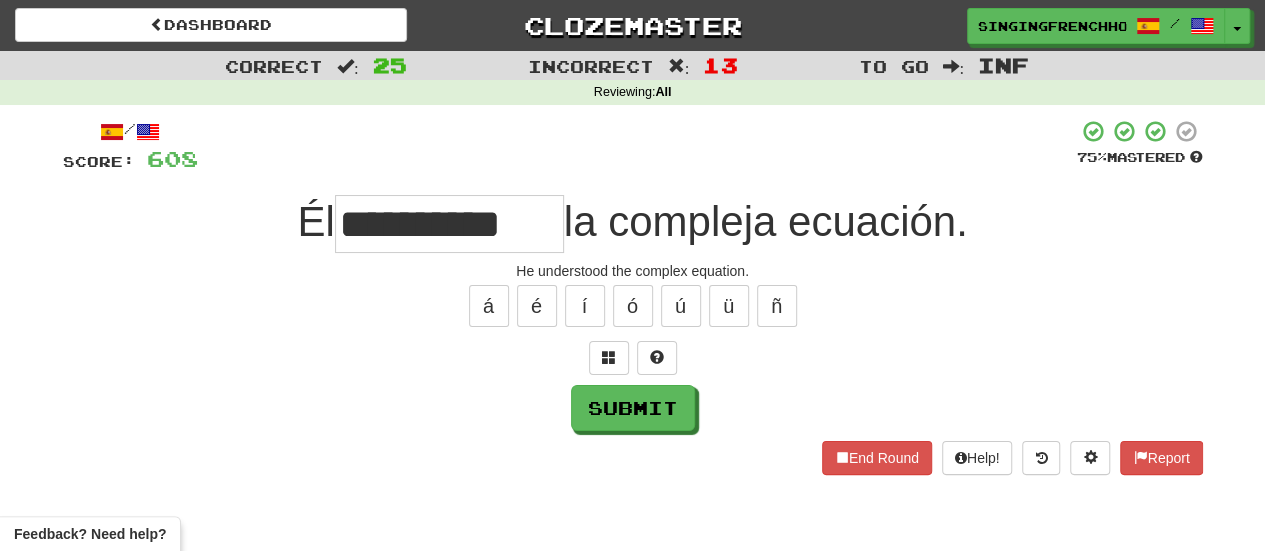 type on "**********" 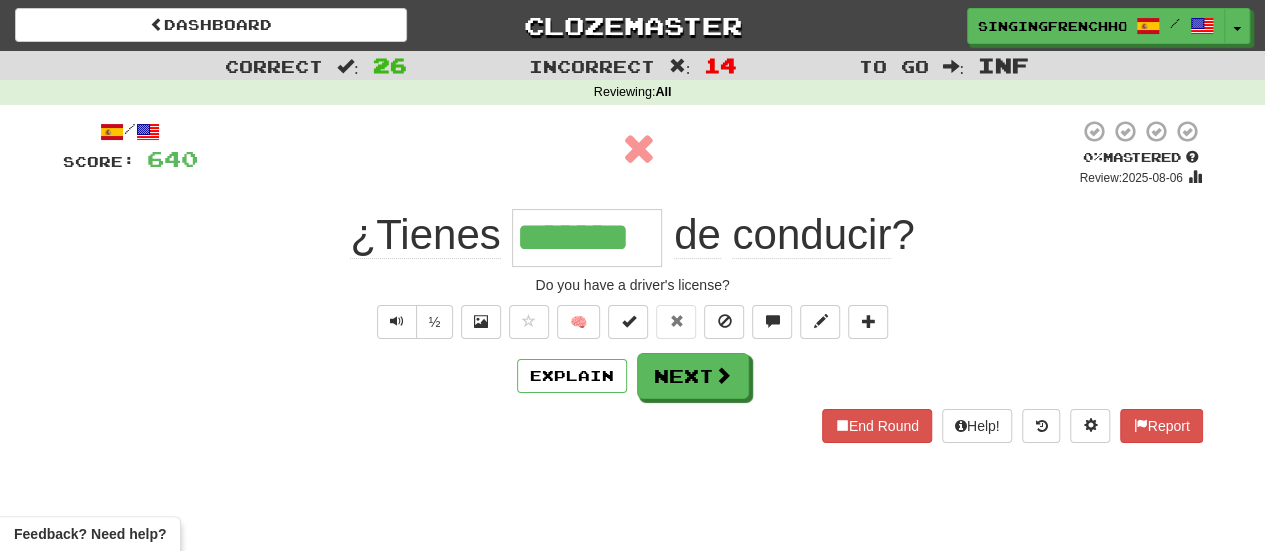 type on "********" 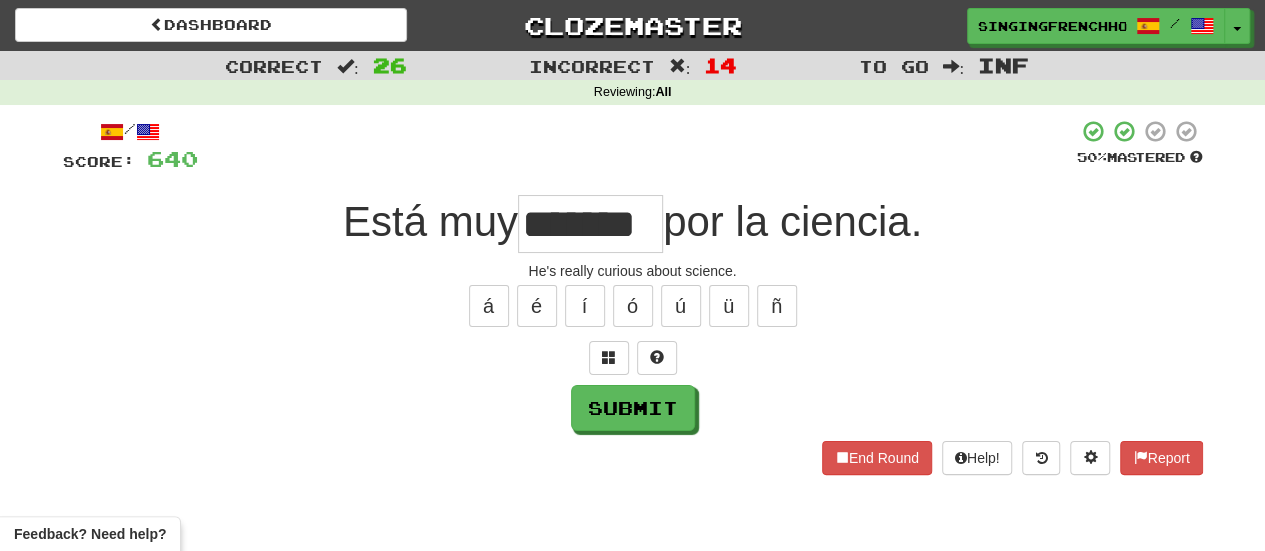 type on "*******" 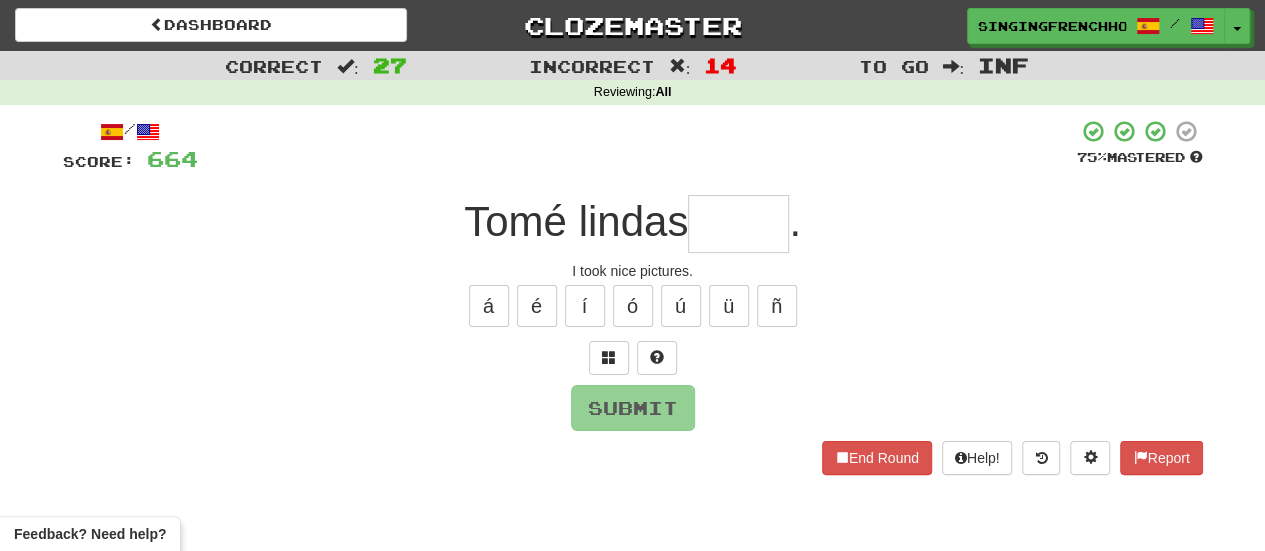 type on "*" 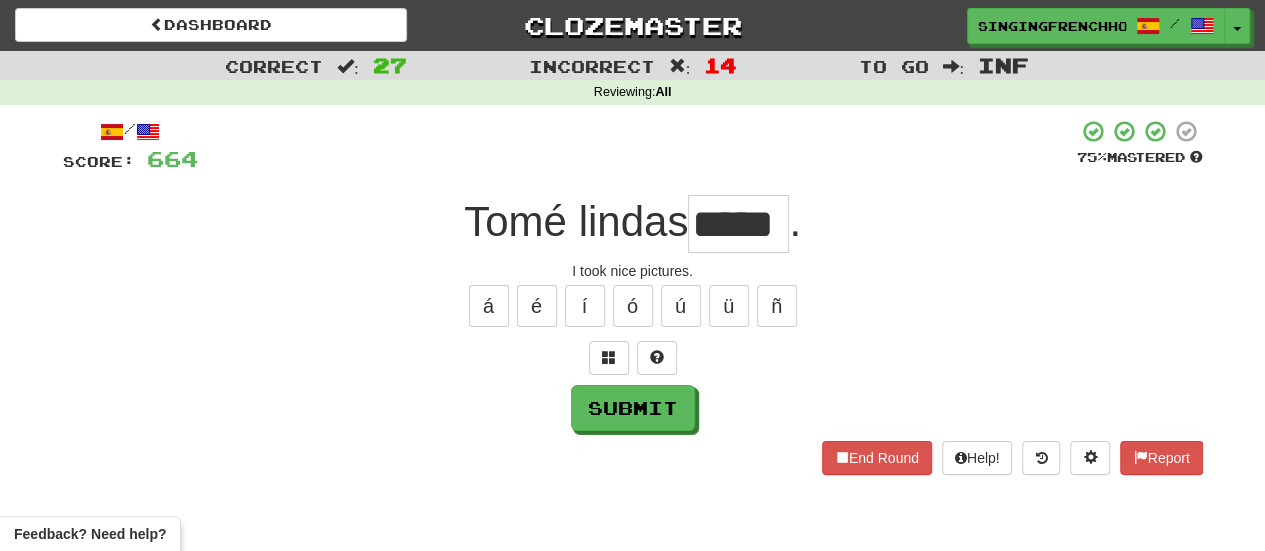 type on "*****" 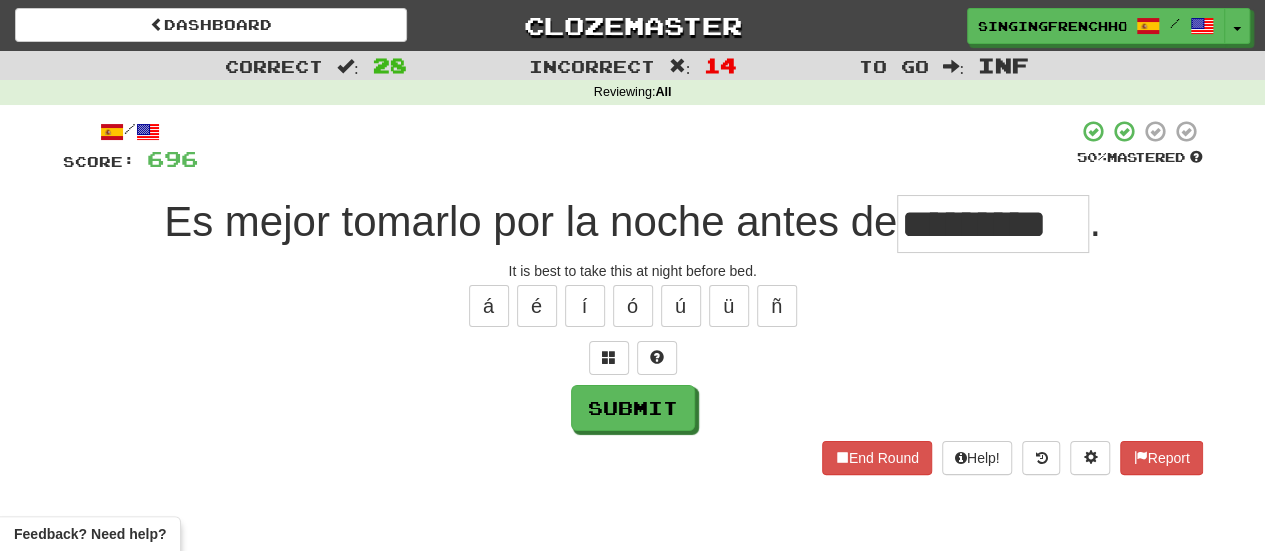 type on "*********" 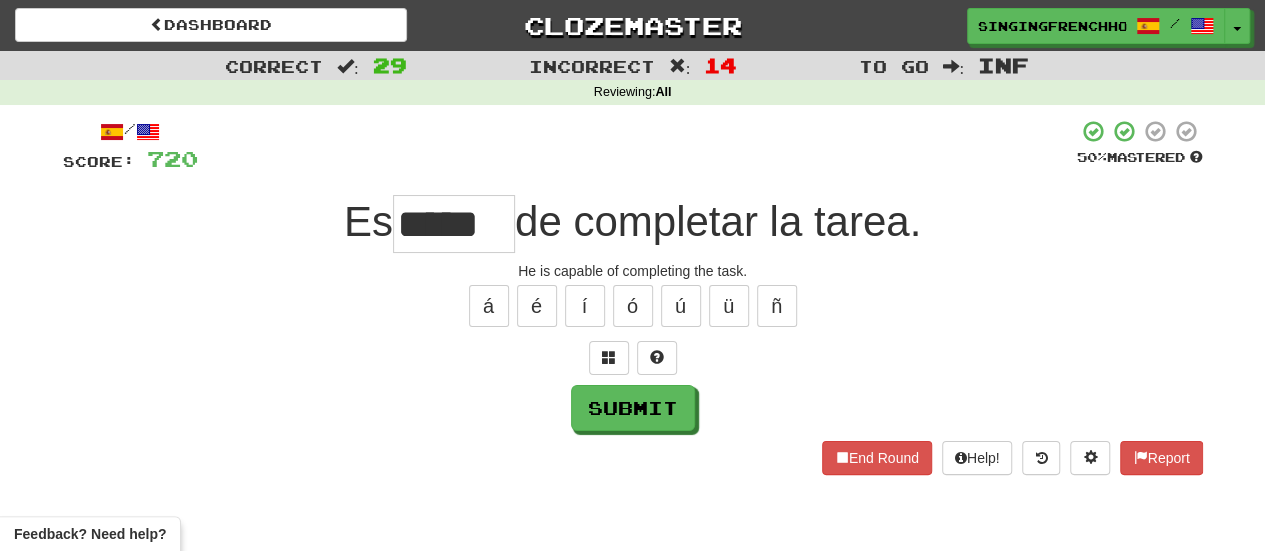 type on "*****" 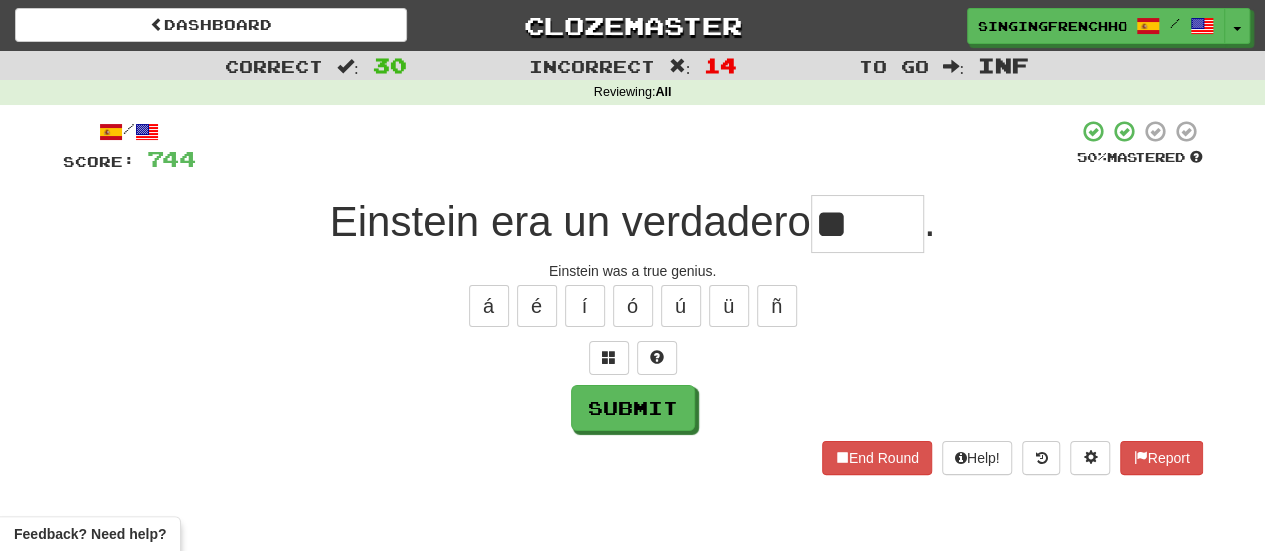 type on "*" 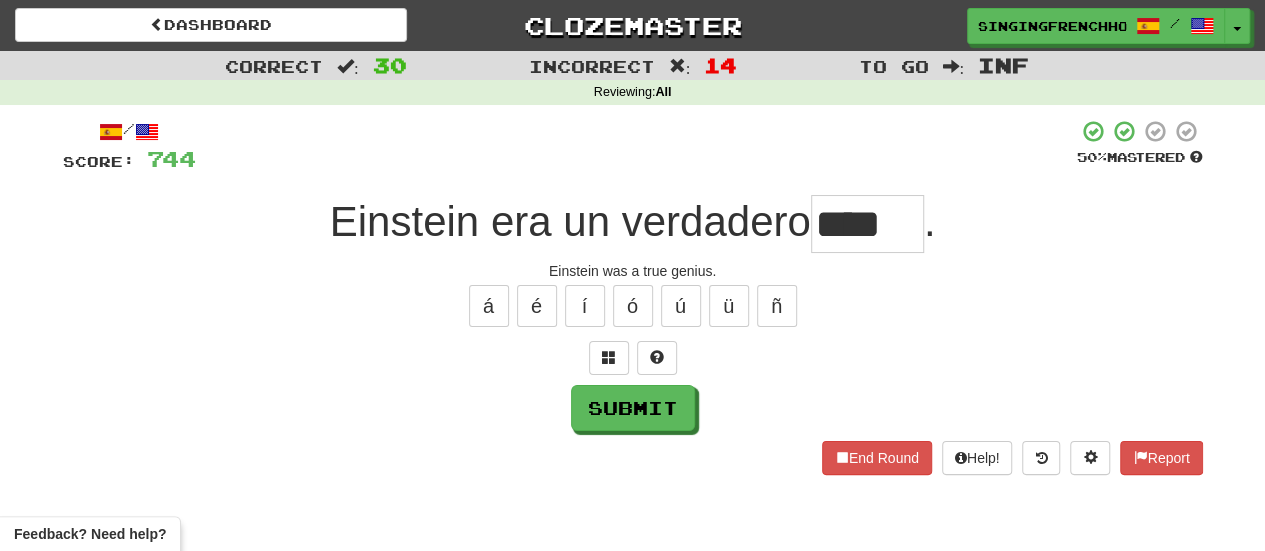 scroll, scrollTop: 0, scrollLeft: 0, axis: both 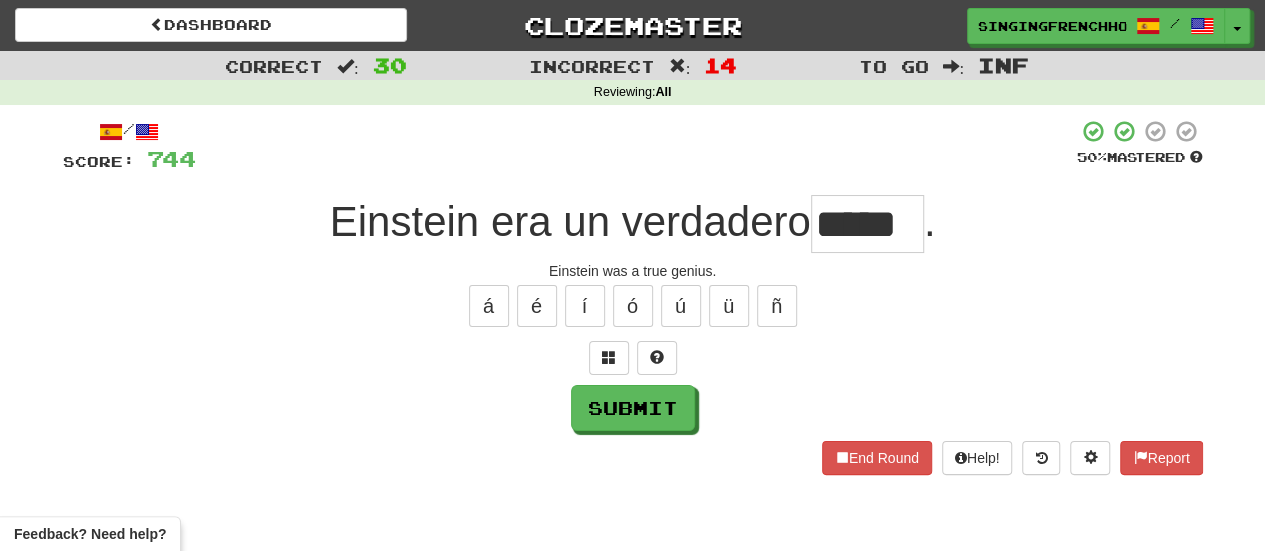 type on "*****" 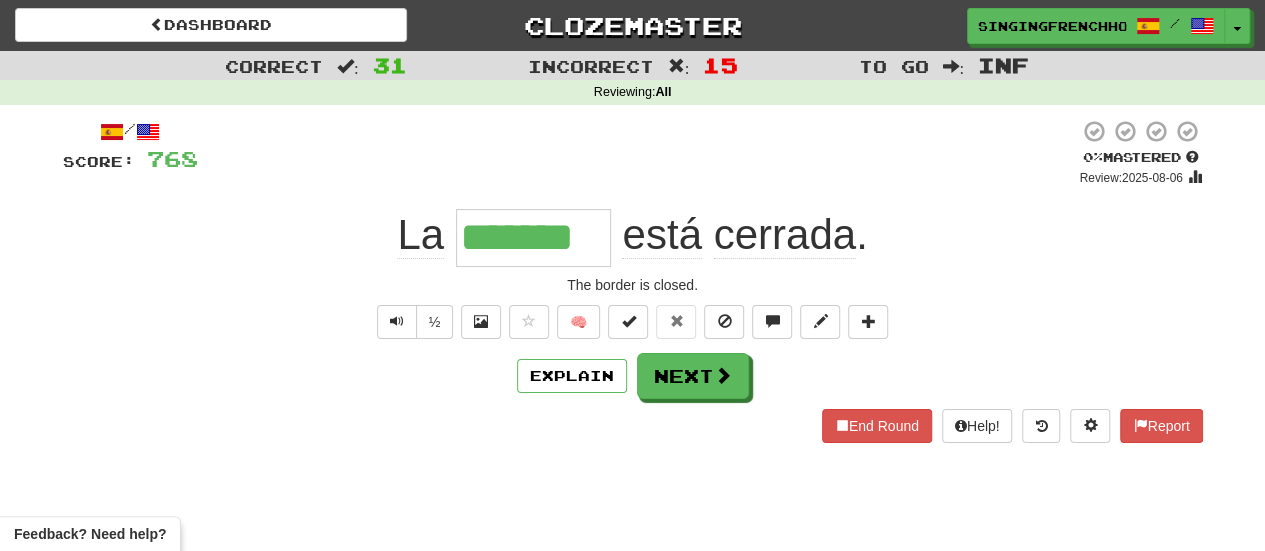type on "********" 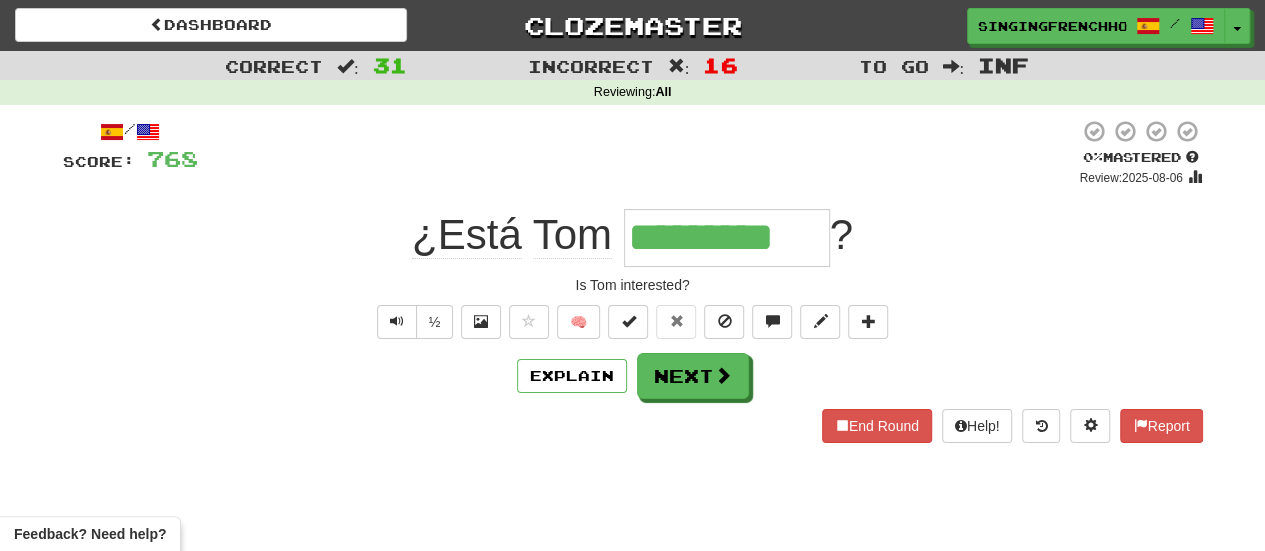 type on "**********" 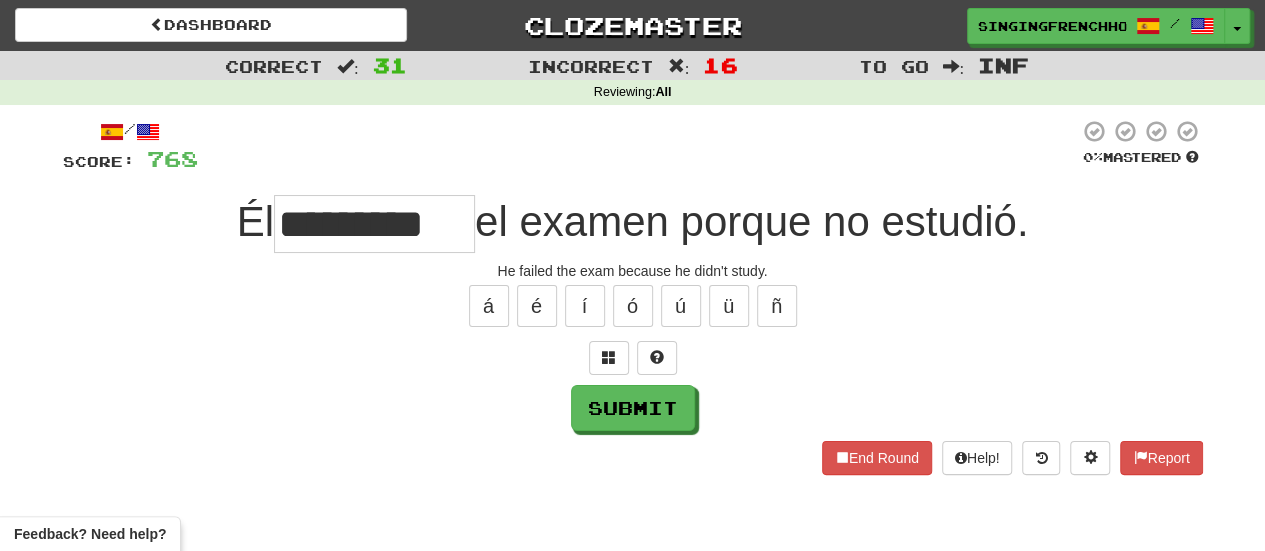 type on "*********" 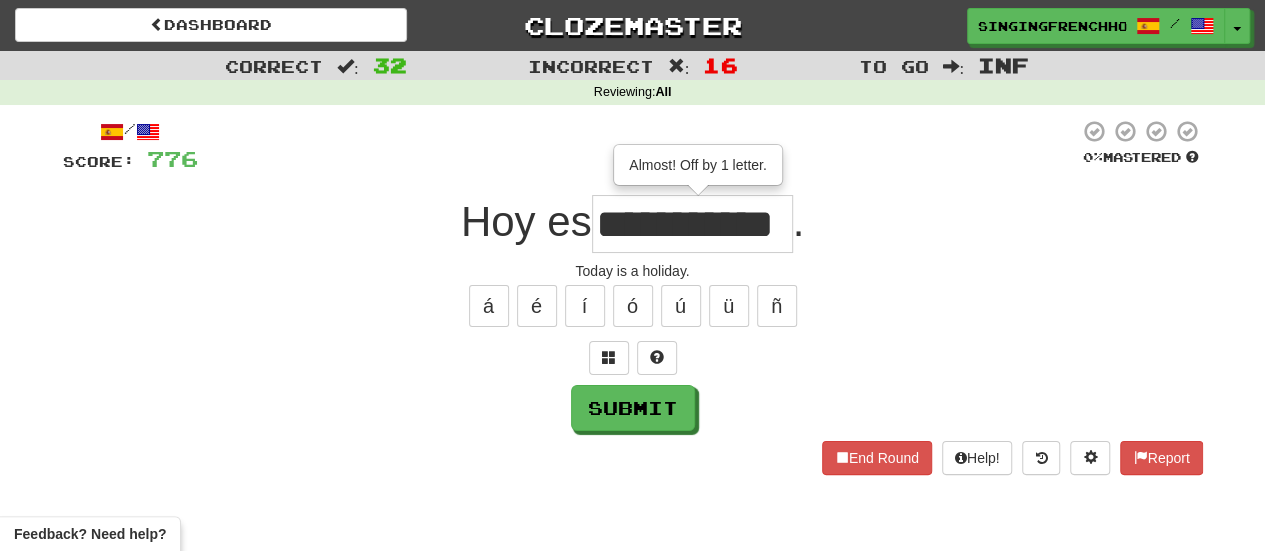 type on "**********" 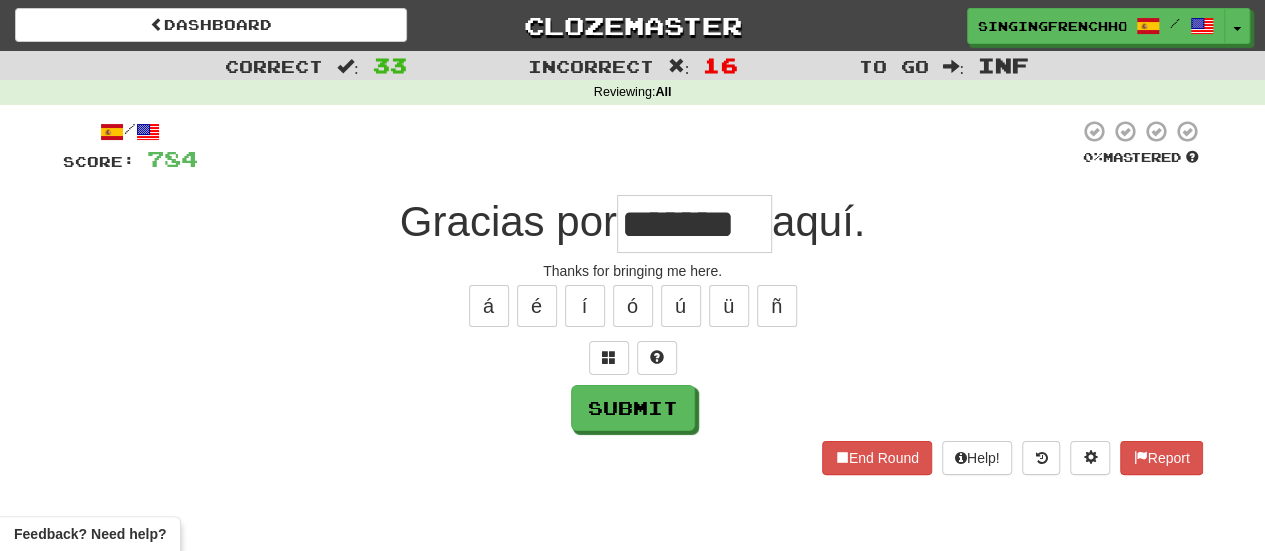 type on "*******" 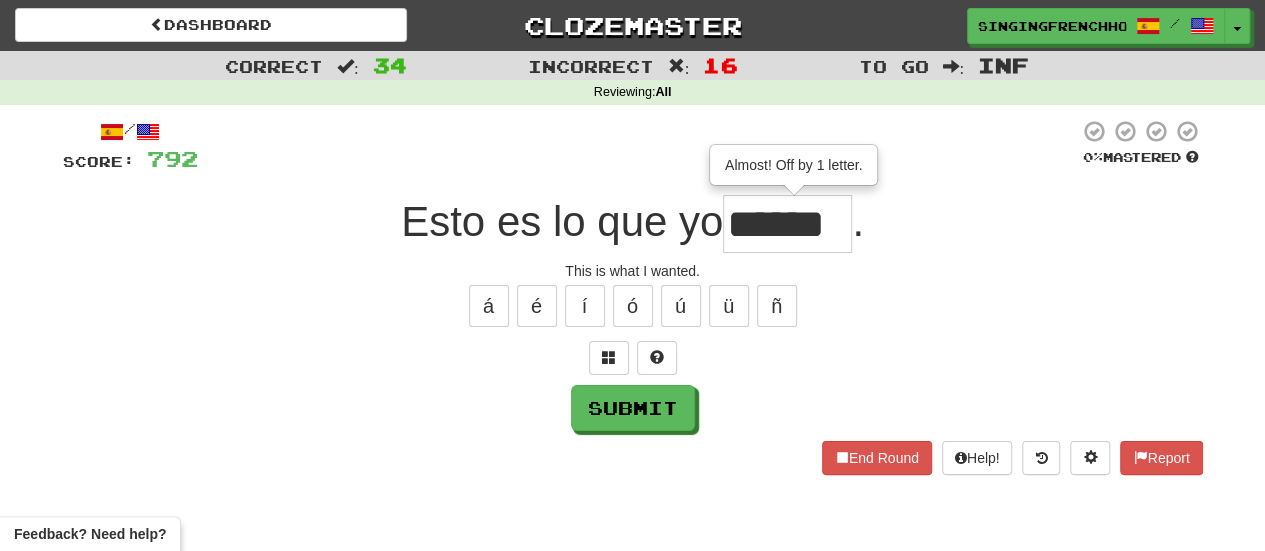 scroll, scrollTop: 0, scrollLeft: 0, axis: both 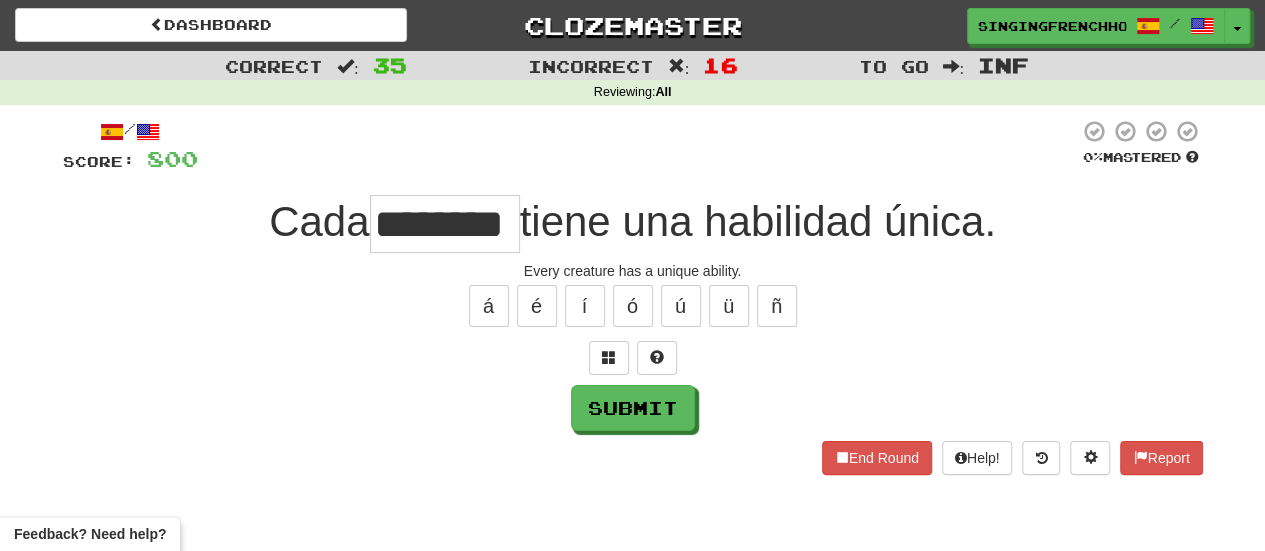 type on "********" 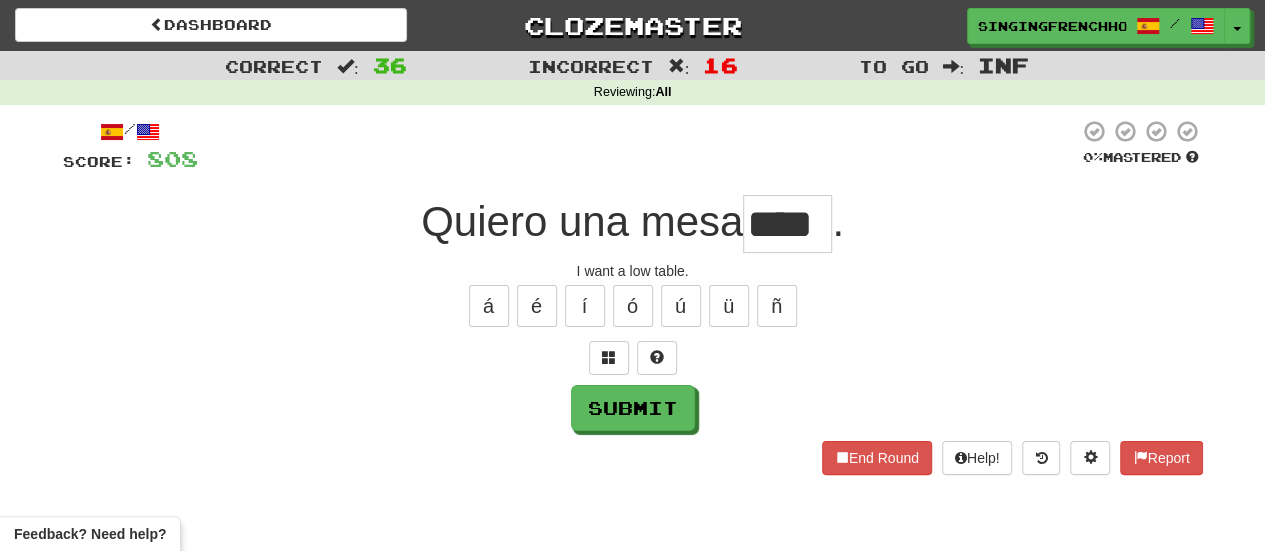 type on "****" 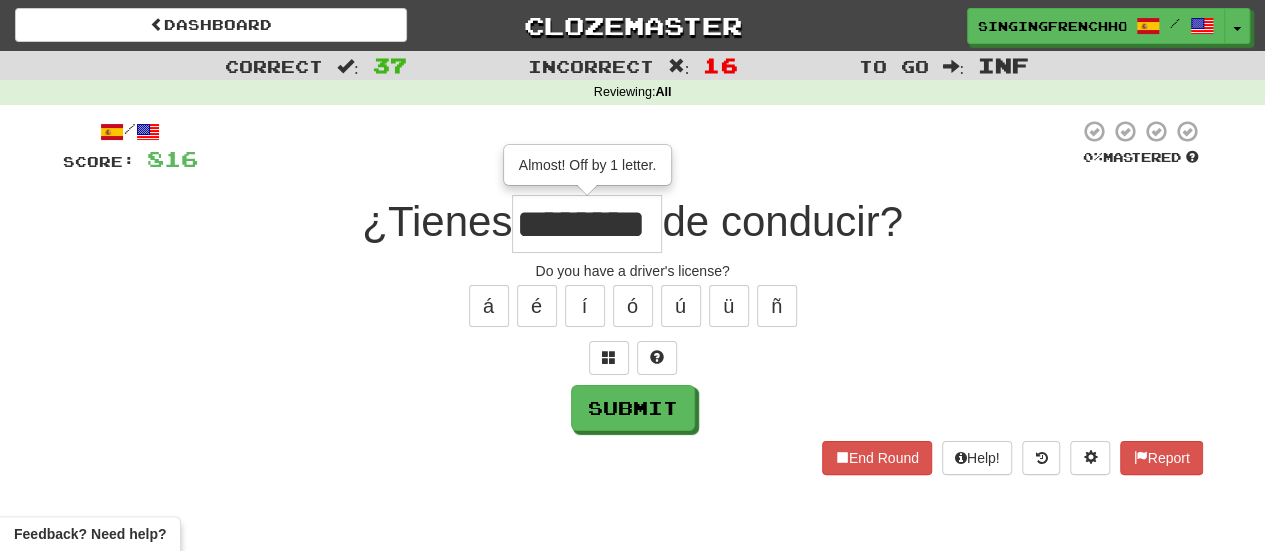 type on "********" 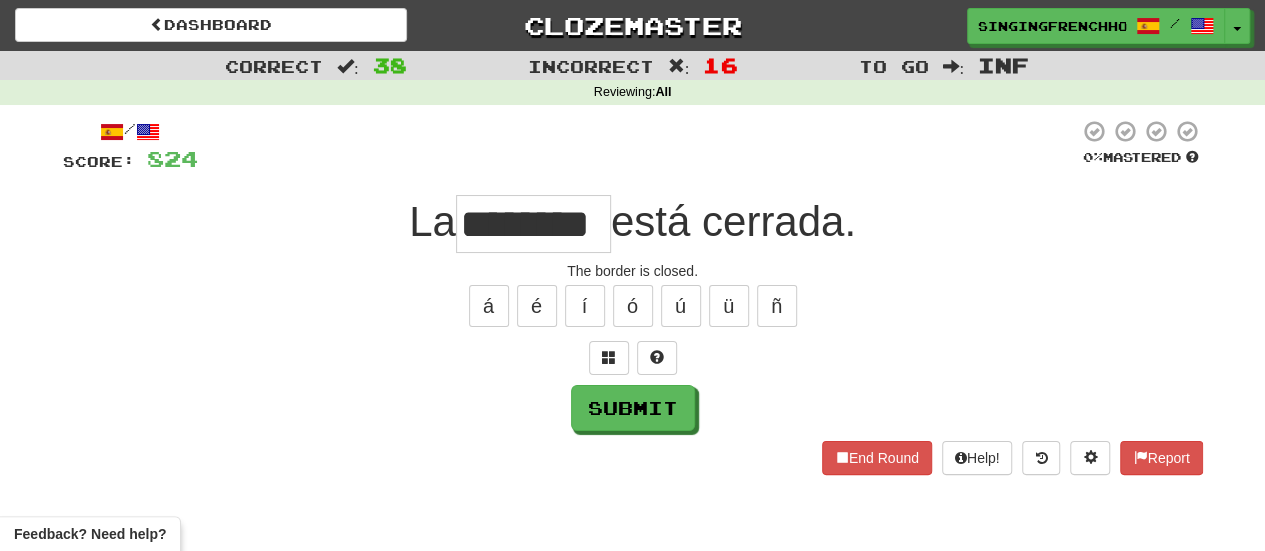 type on "********" 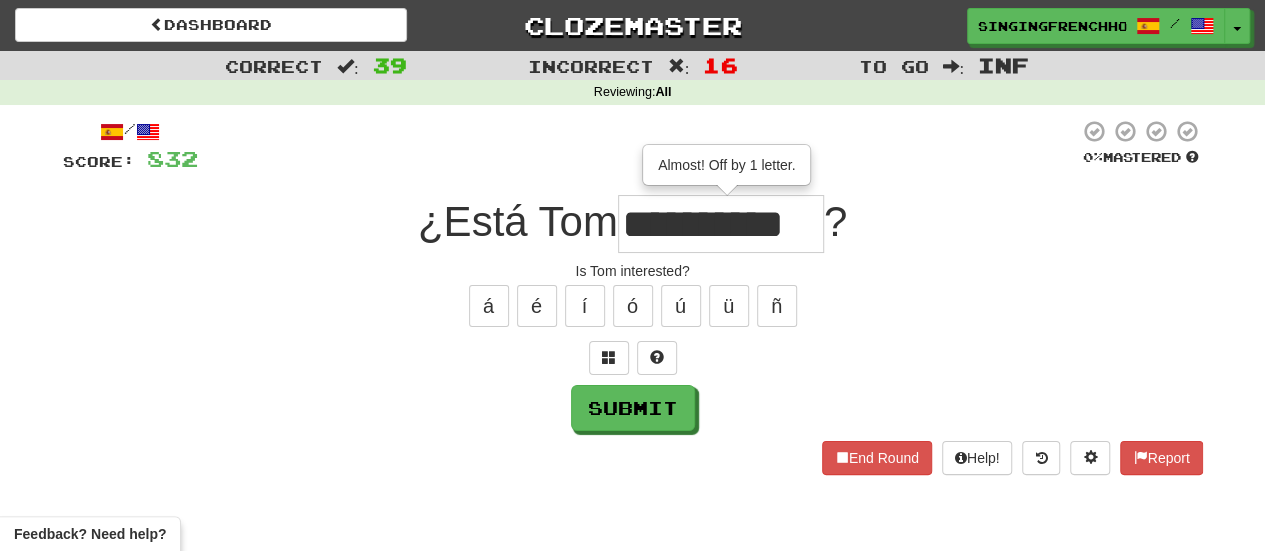 type on "**********" 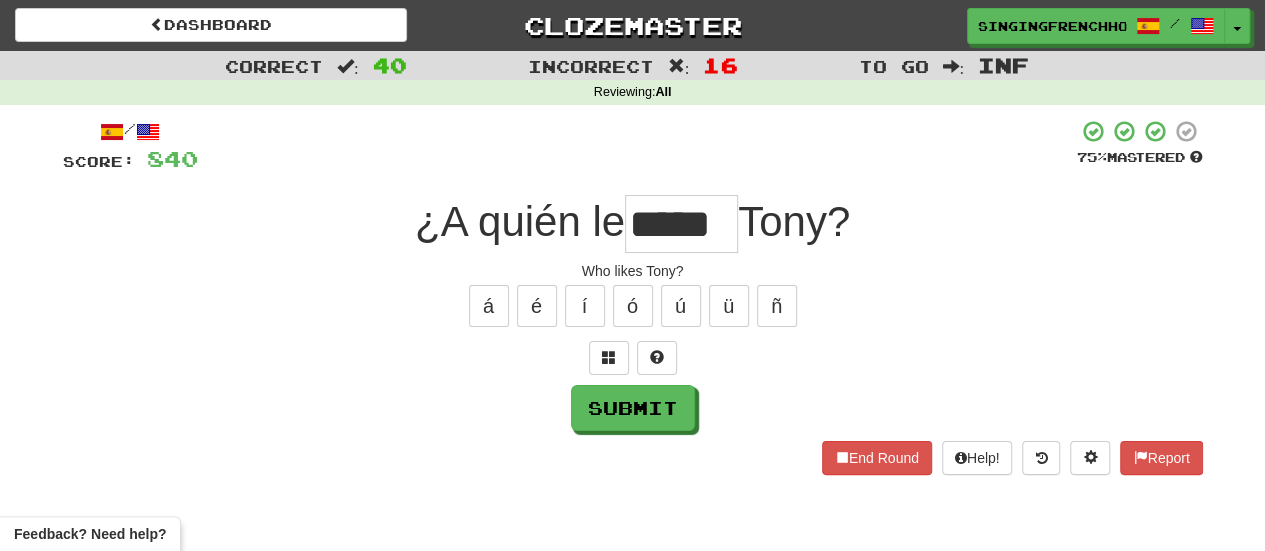 type on "*****" 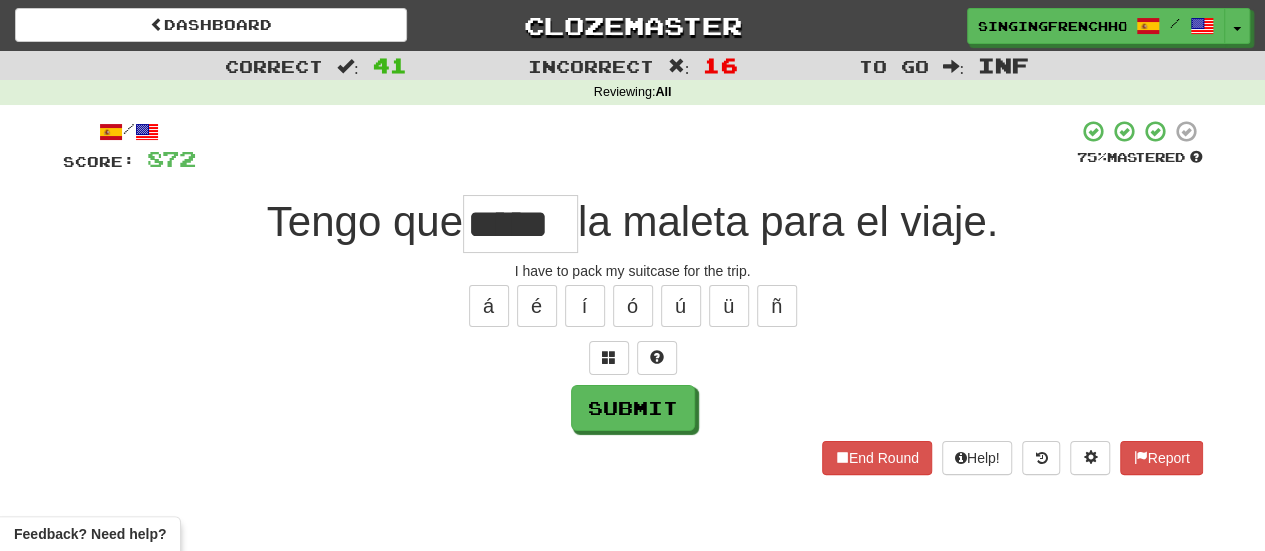 type on "*****" 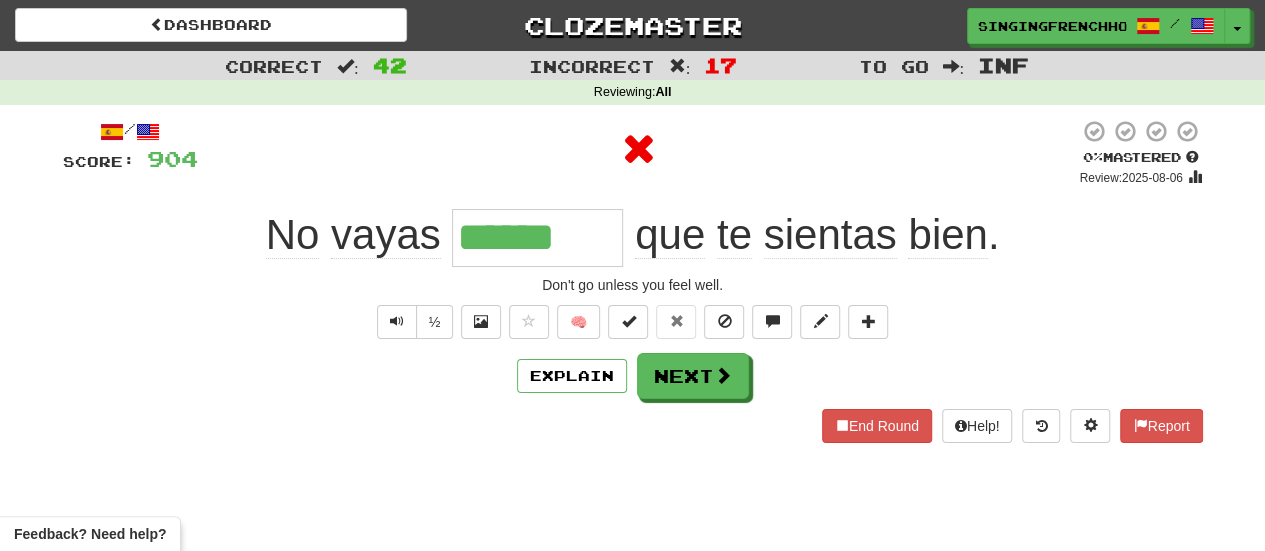 type on "*******" 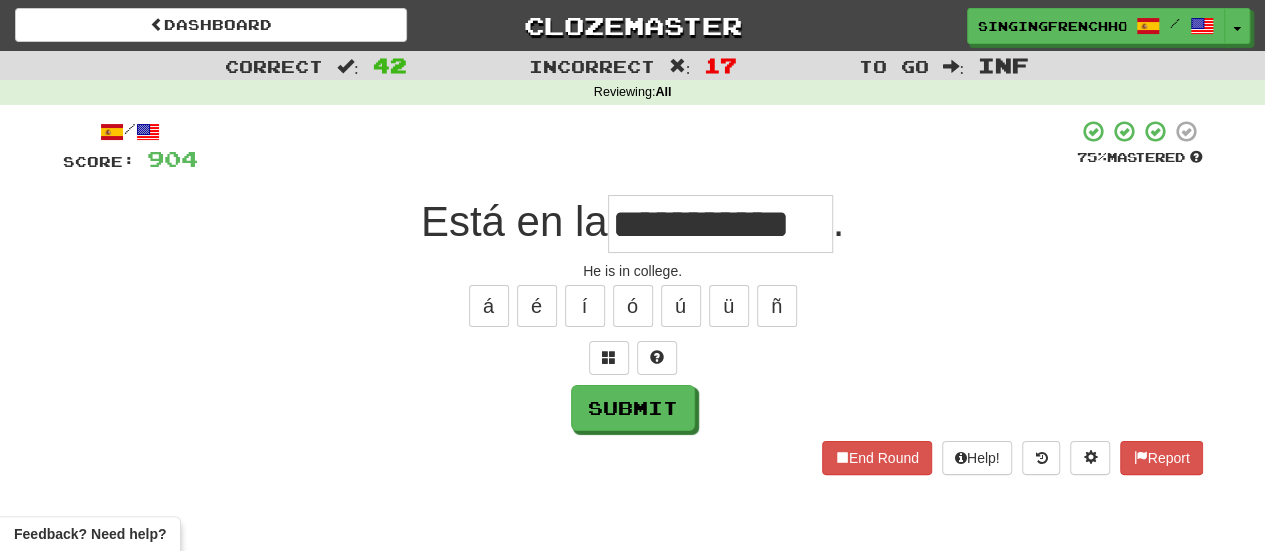 type on "**********" 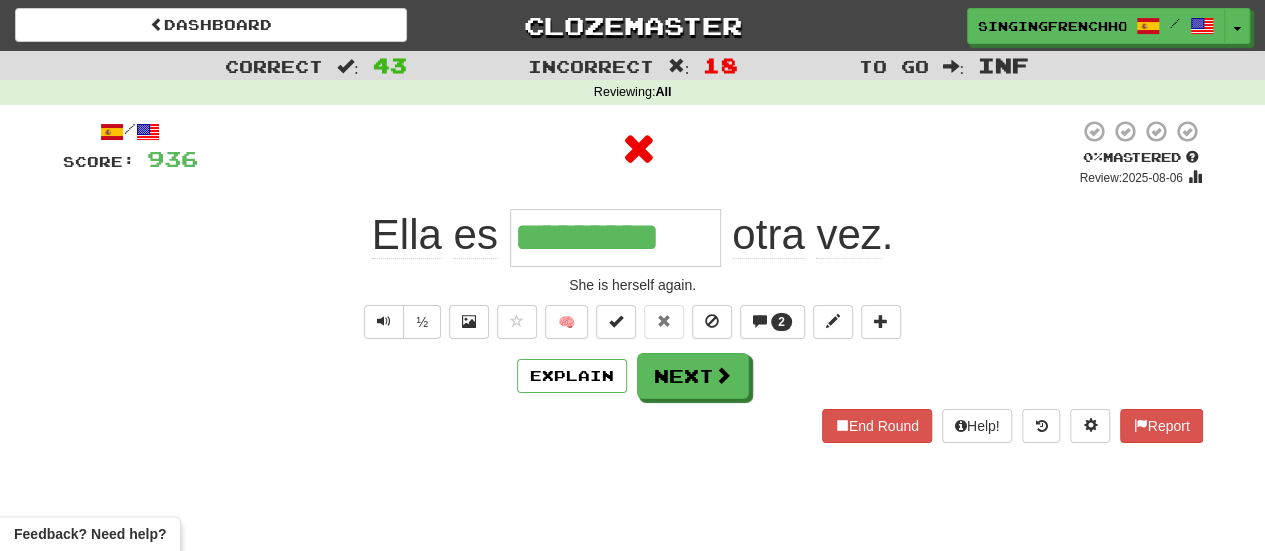 type on "**********" 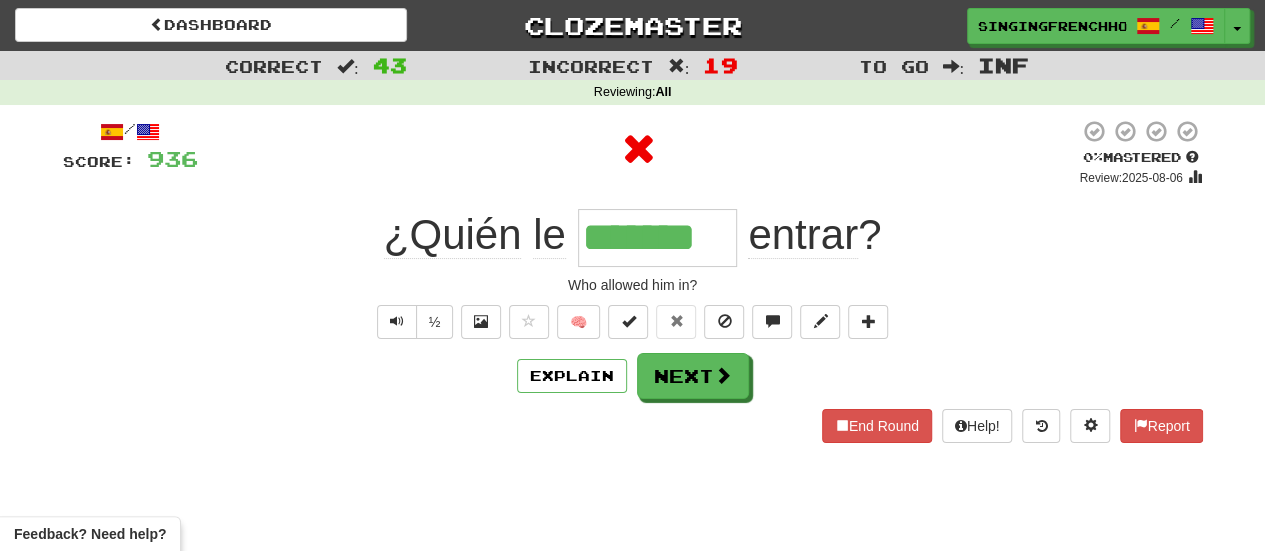type on "********" 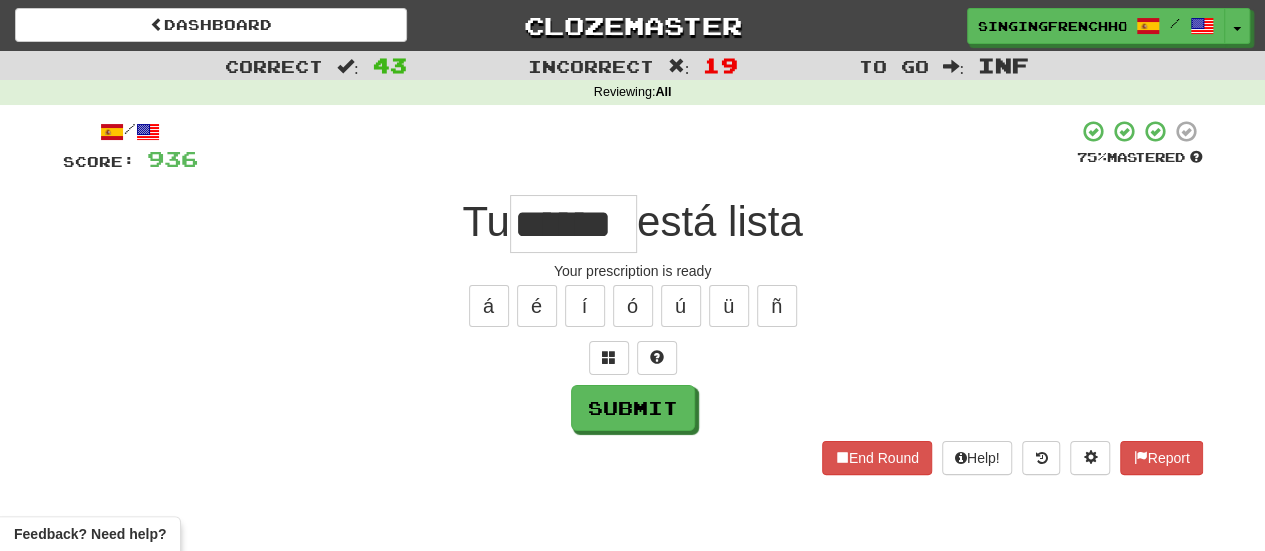 type on "******" 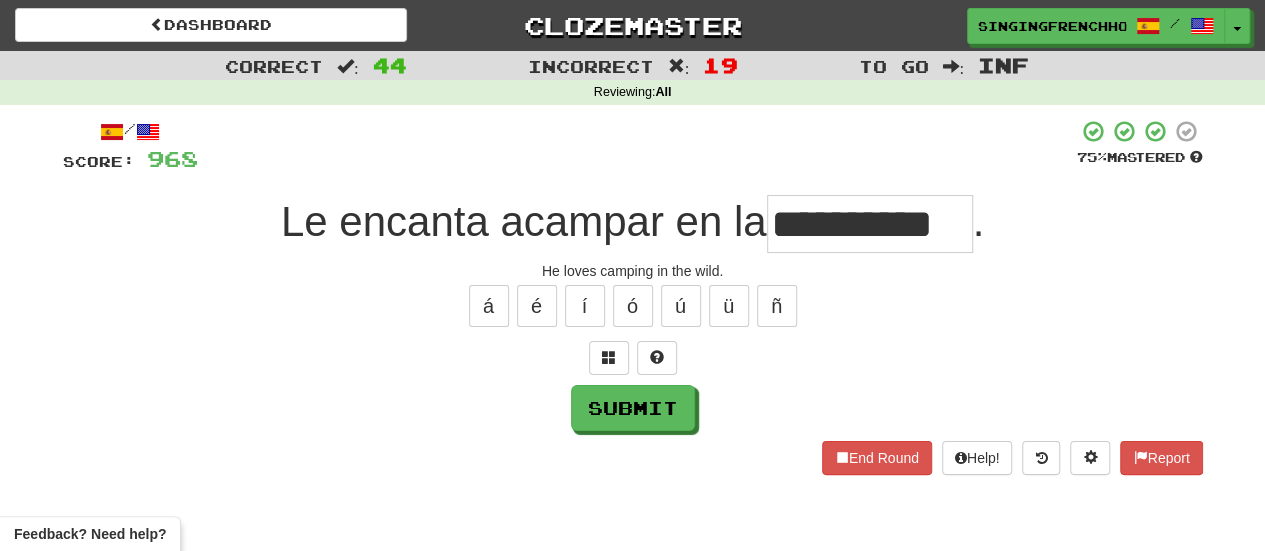 type on "**********" 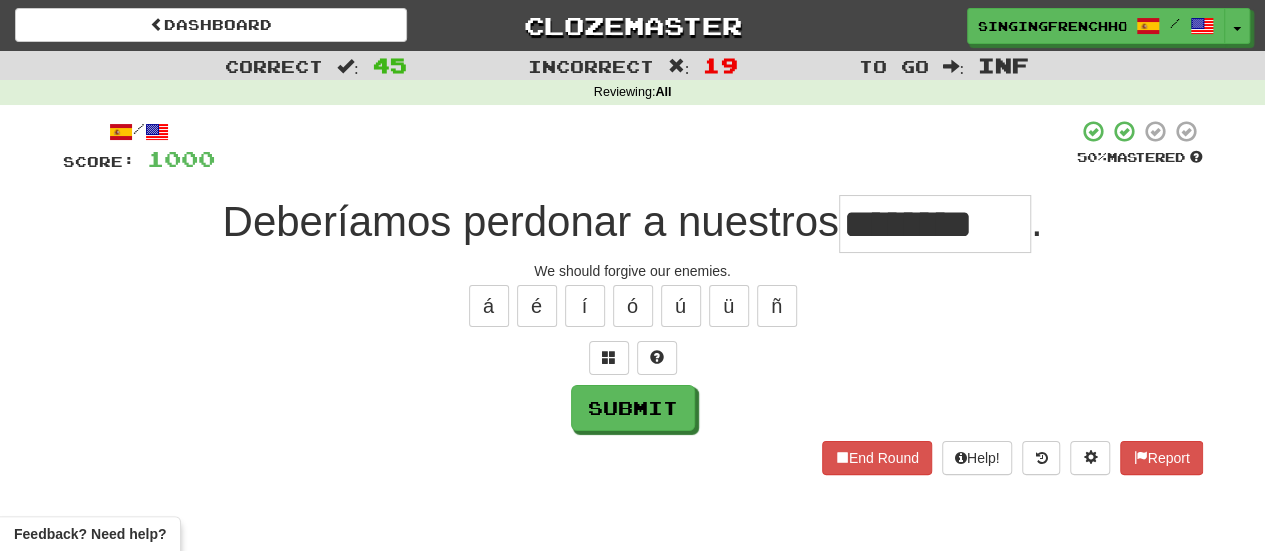 scroll, scrollTop: 0, scrollLeft: 0, axis: both 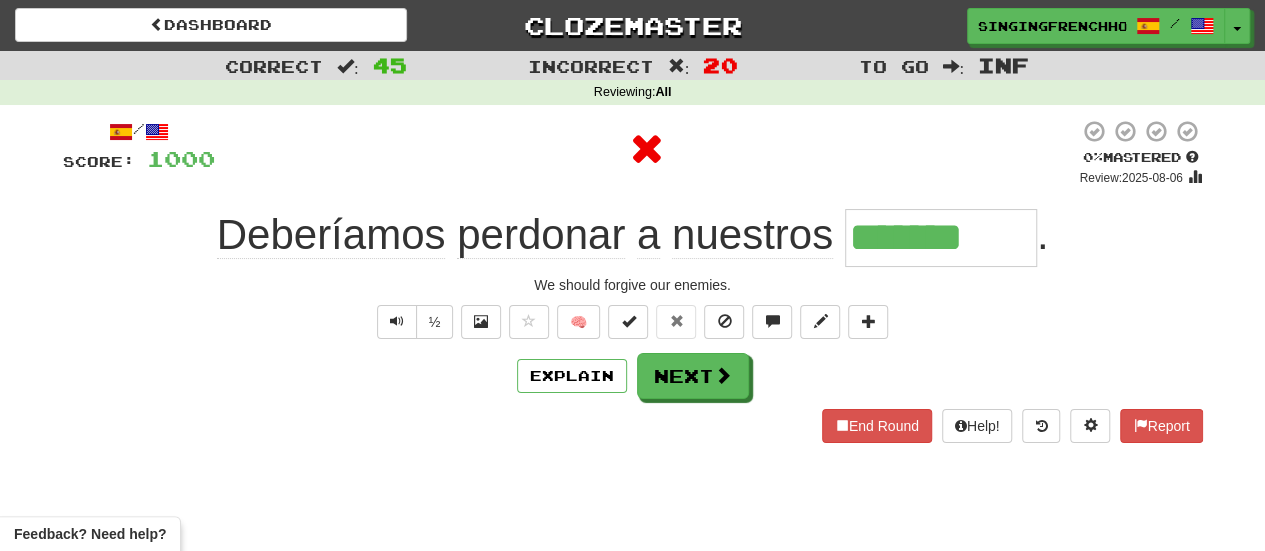 type on "********" 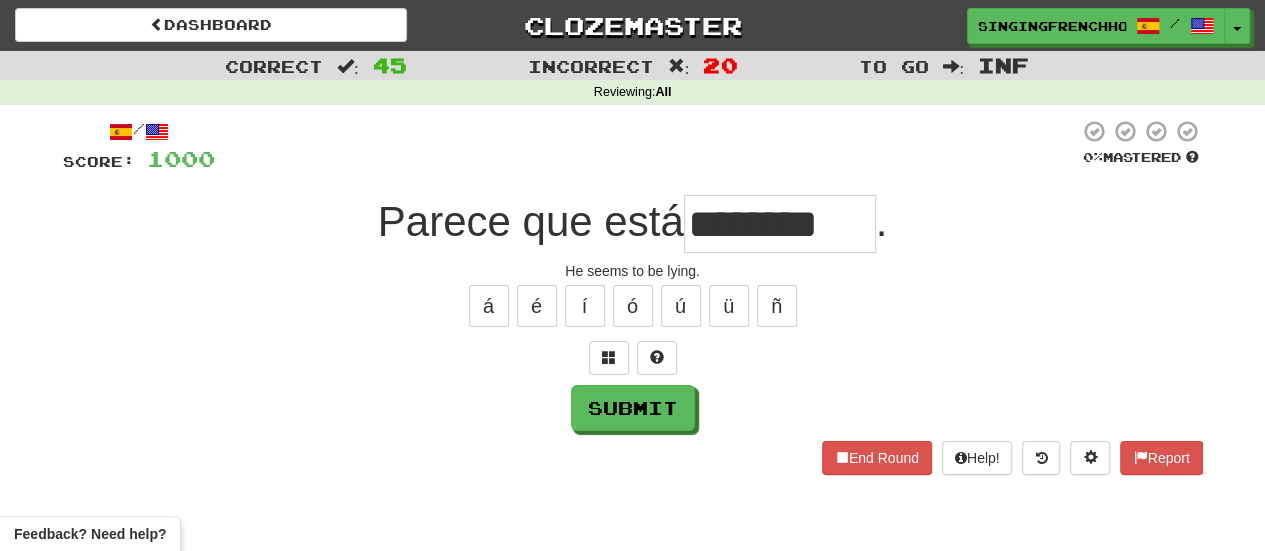 scroll, scrollTop: 0, scrollLeft: 0, axis: both 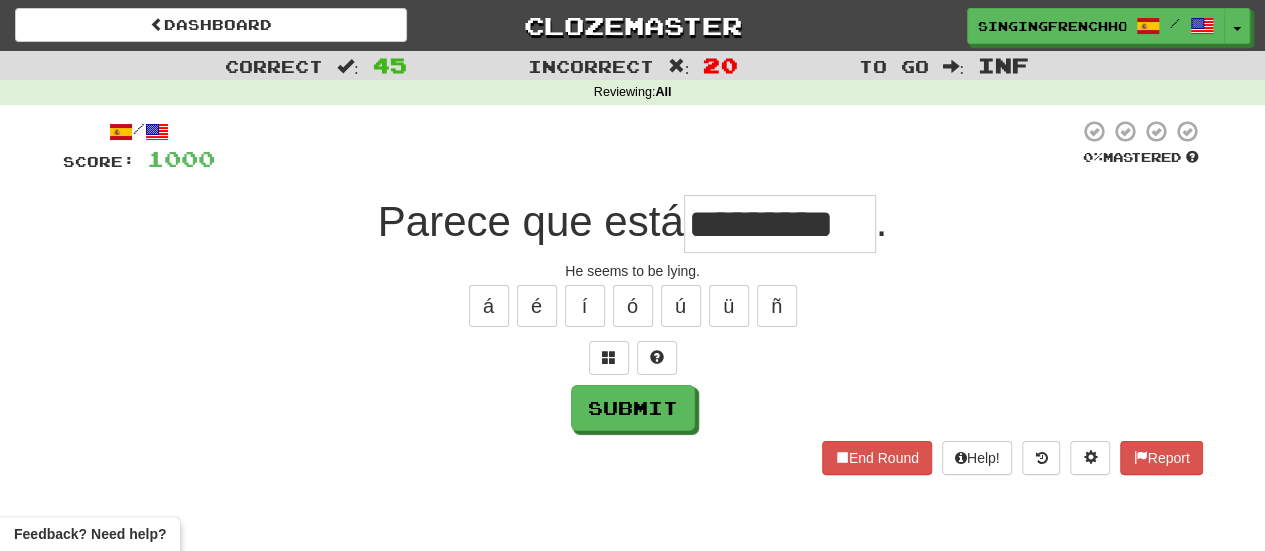 type on "*********" 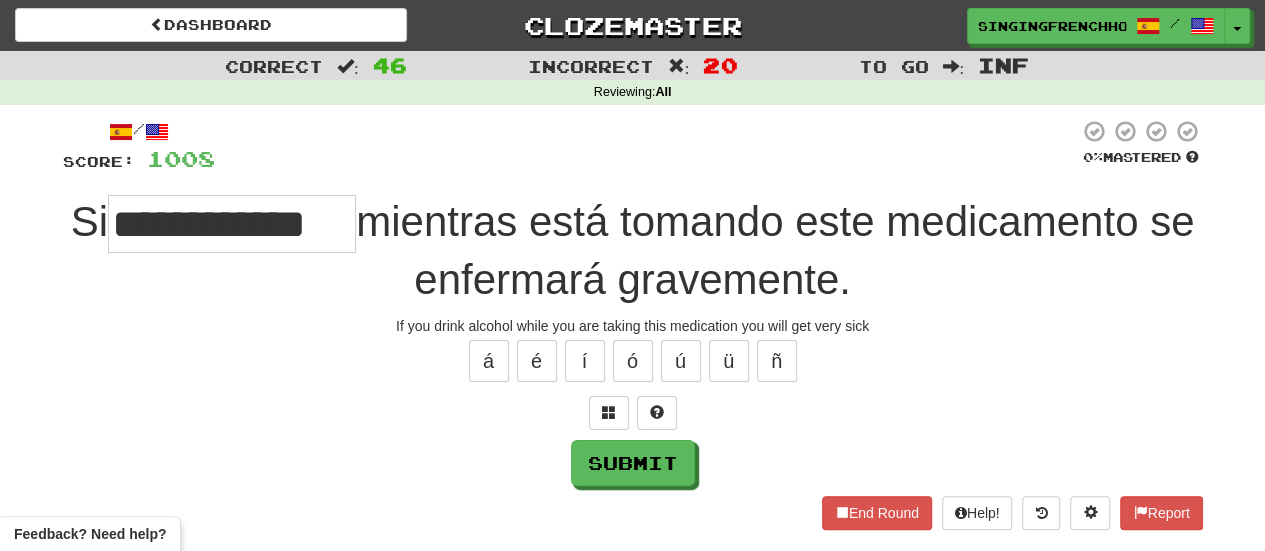 type on "**********" 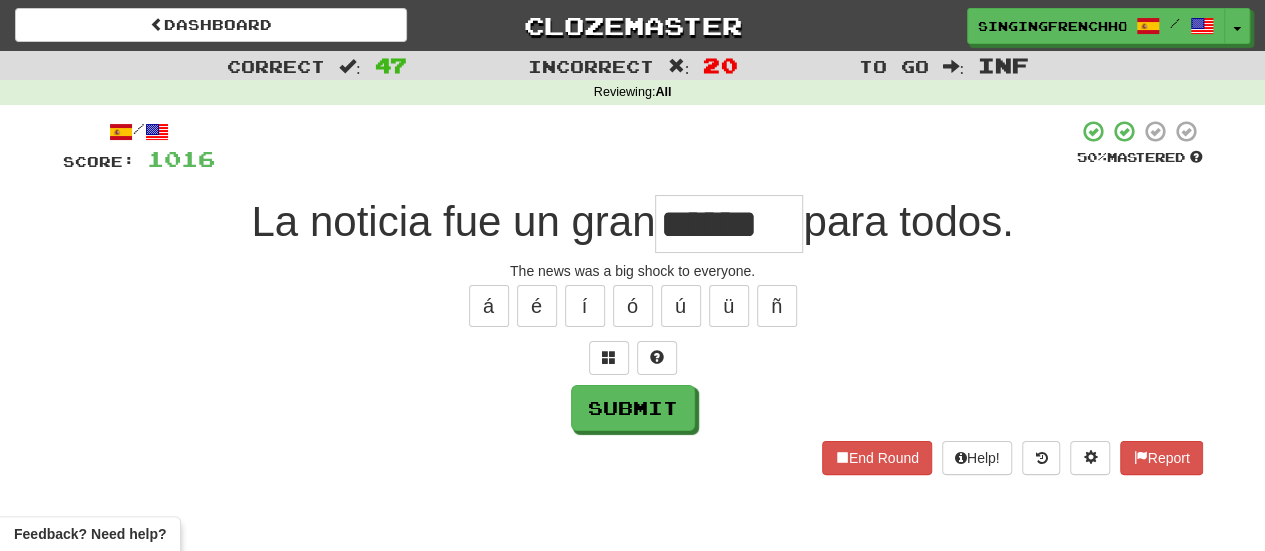 type on "******" 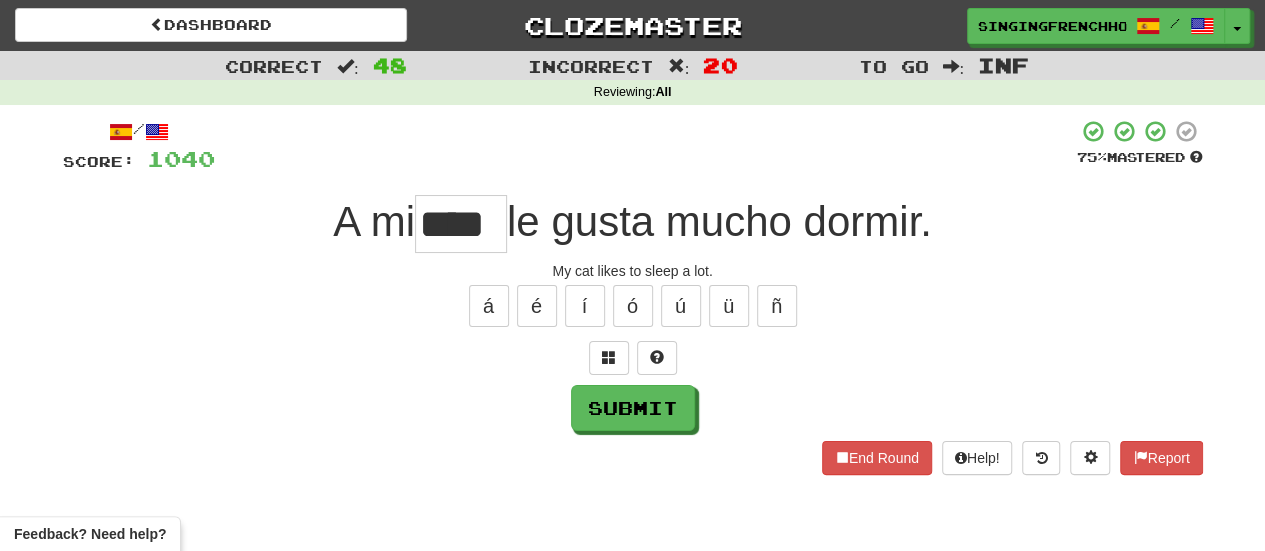 type on "****" 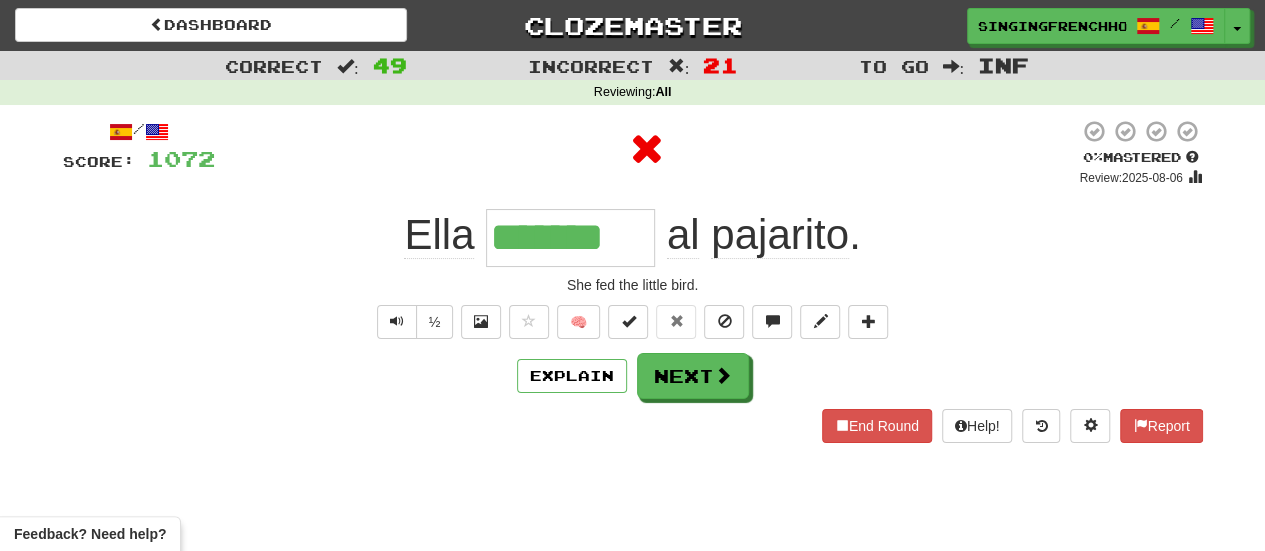 type on "********" 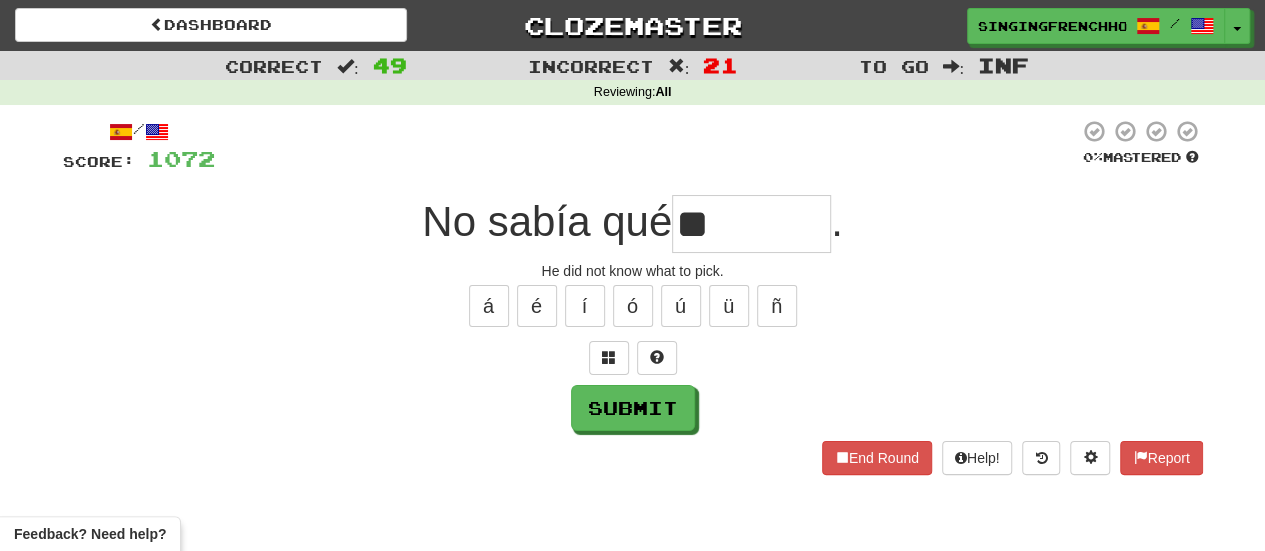 type on "*" 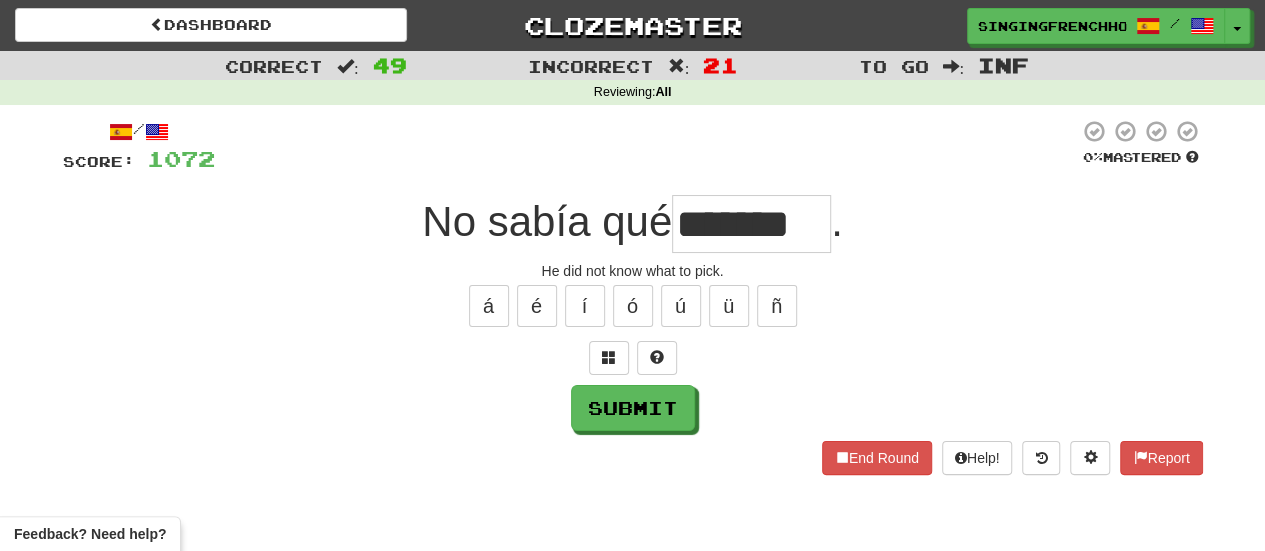 type on "*******" 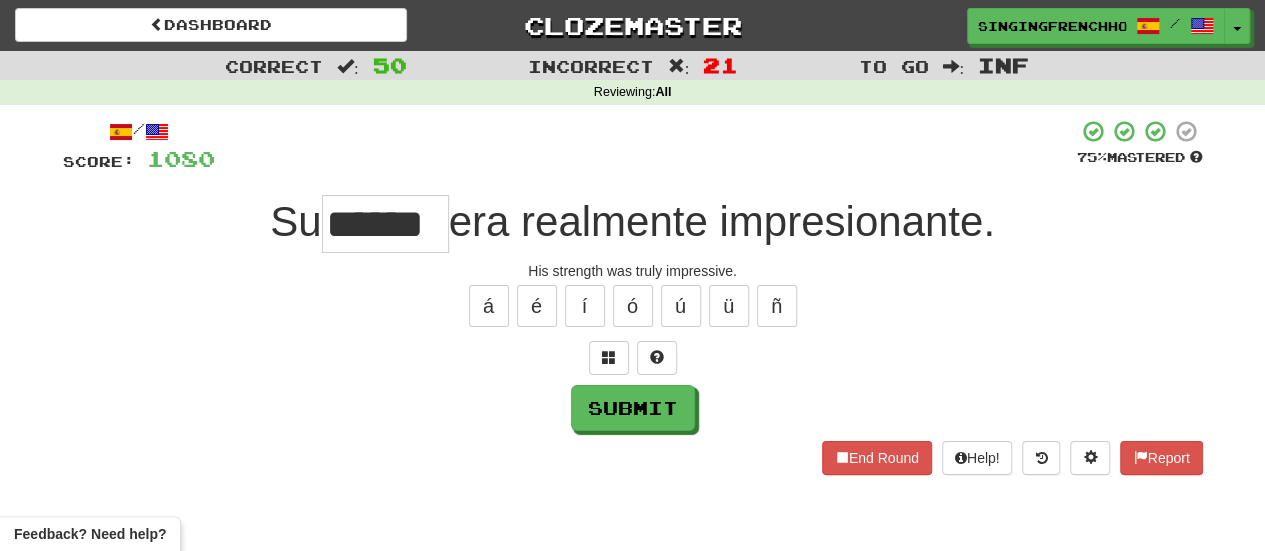 type on "******" 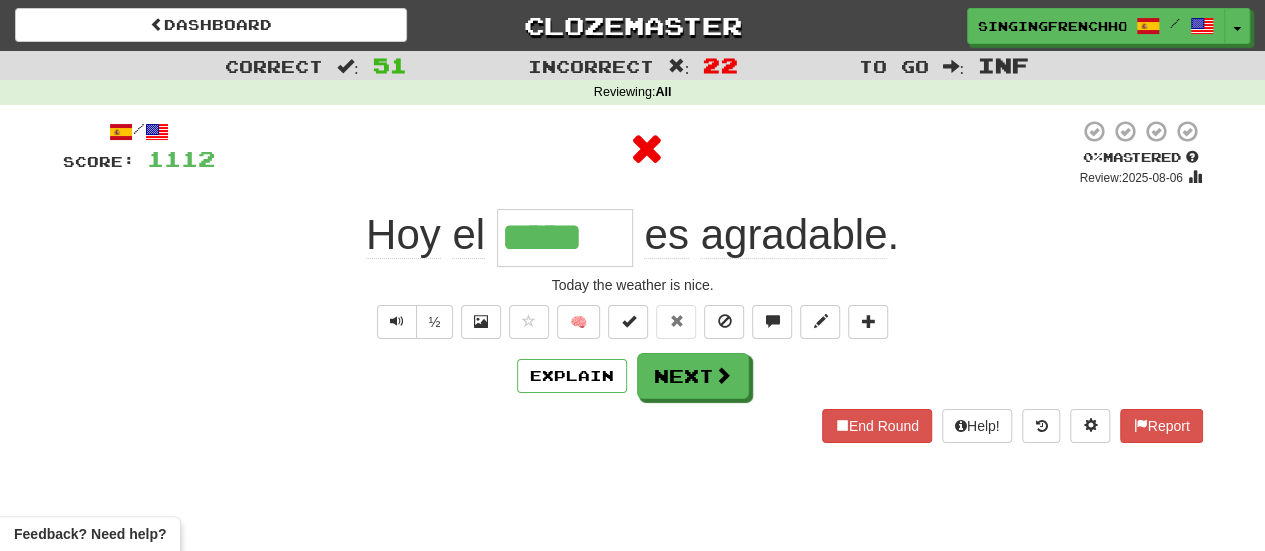 type on "******" 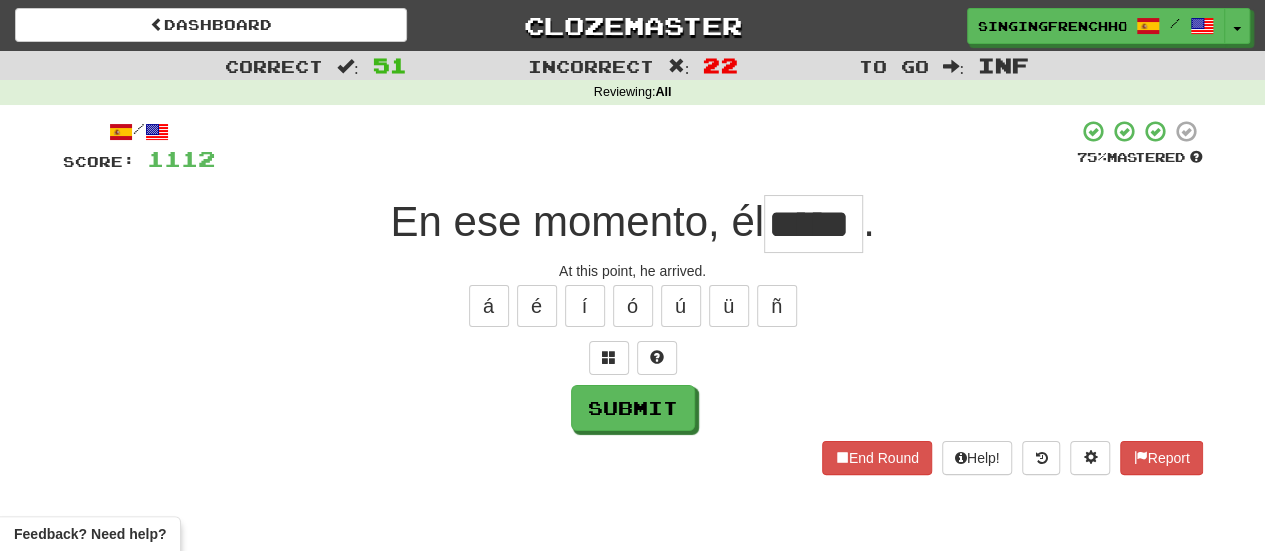 type on "*****" 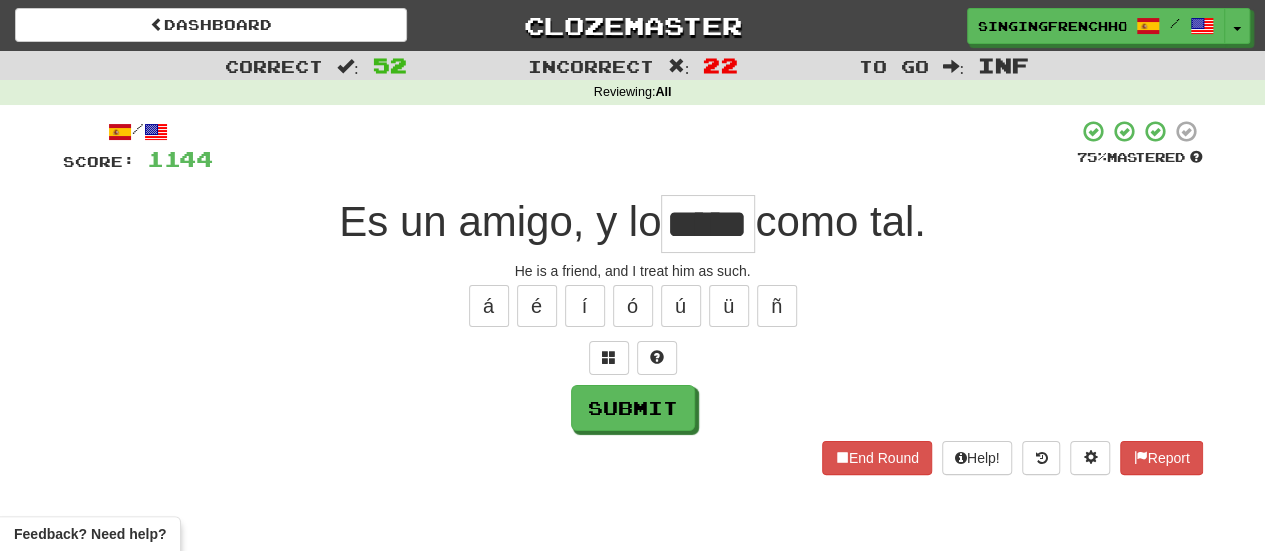 type on "*****" 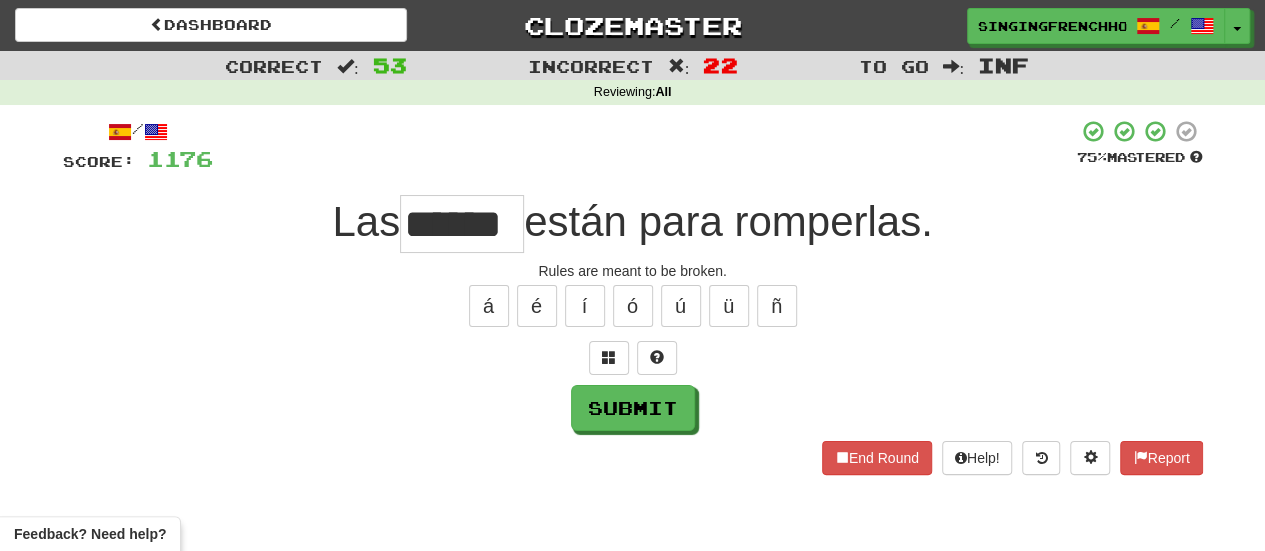 type on "******" 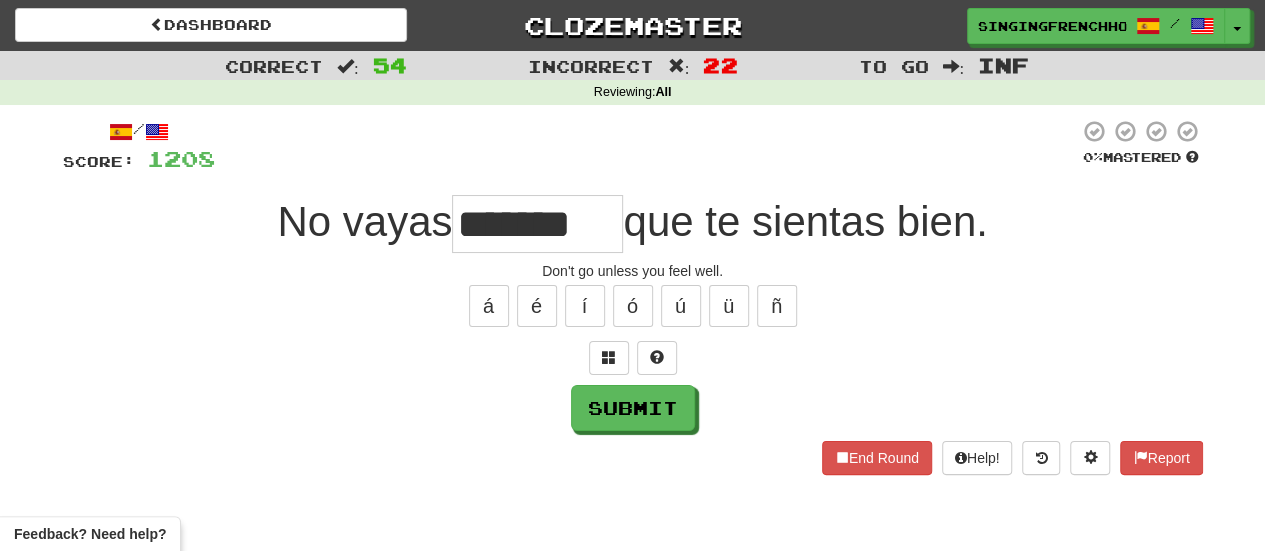 type on "*******" 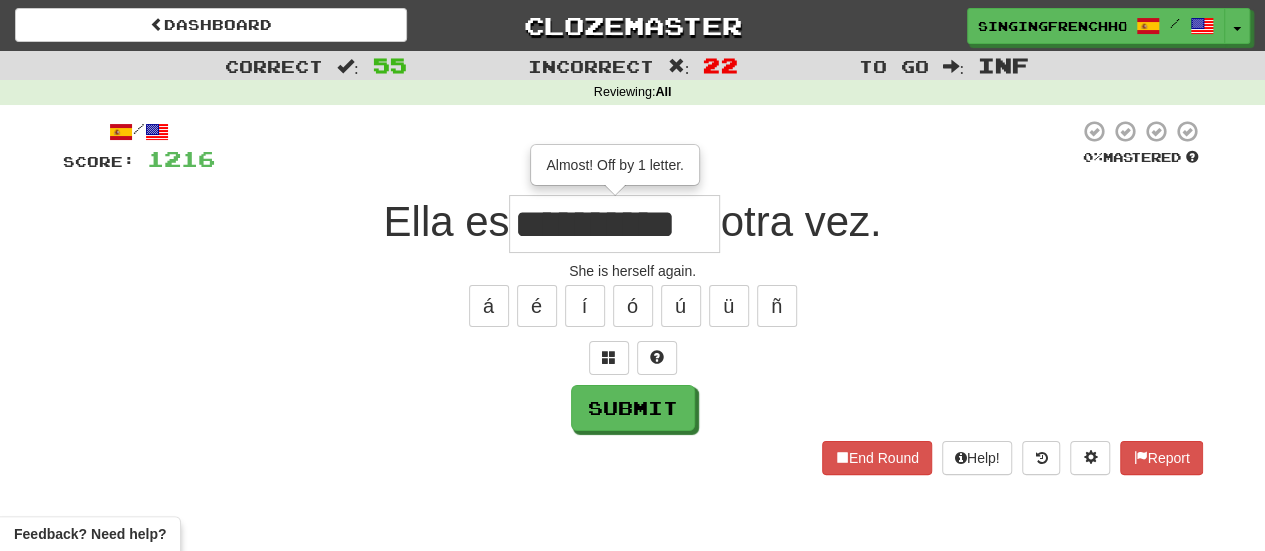 type on "**********" 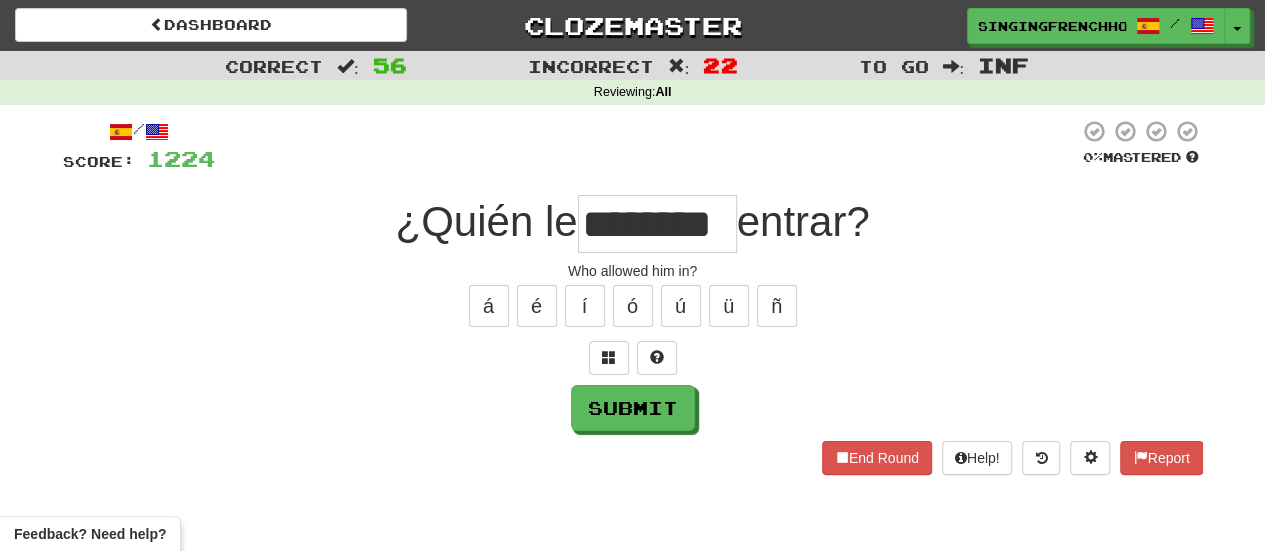 type on "********" 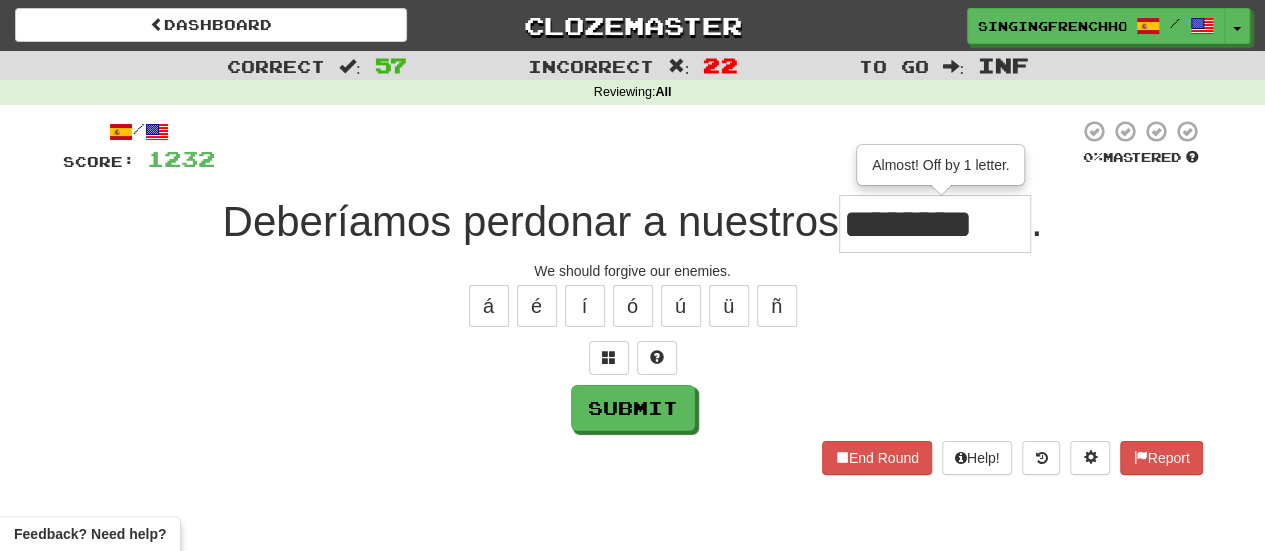 type on "********" 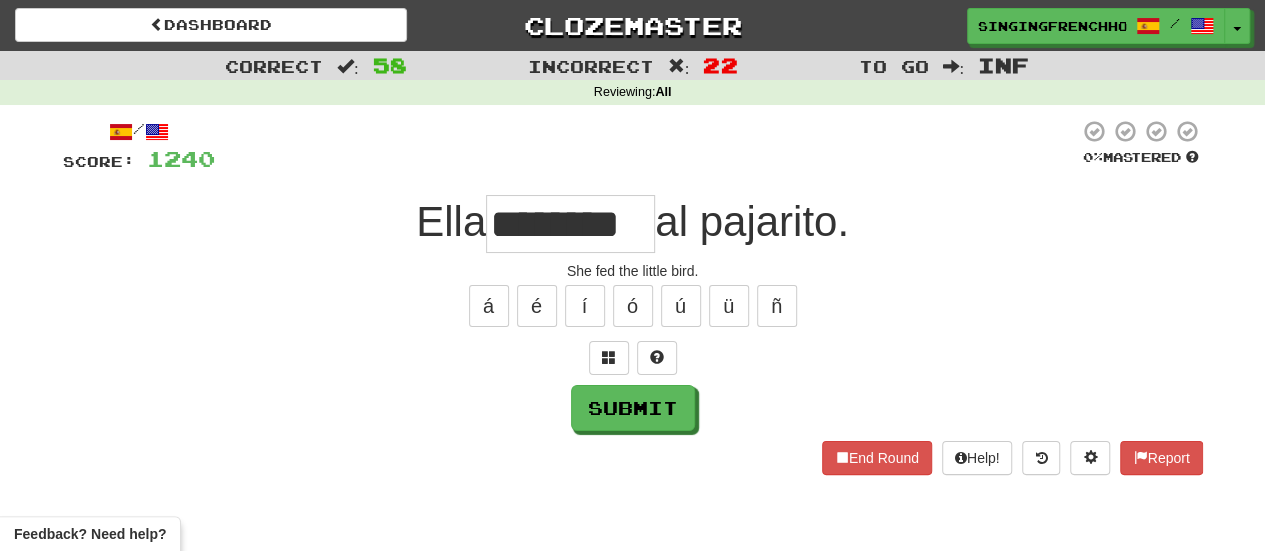 type on "********" 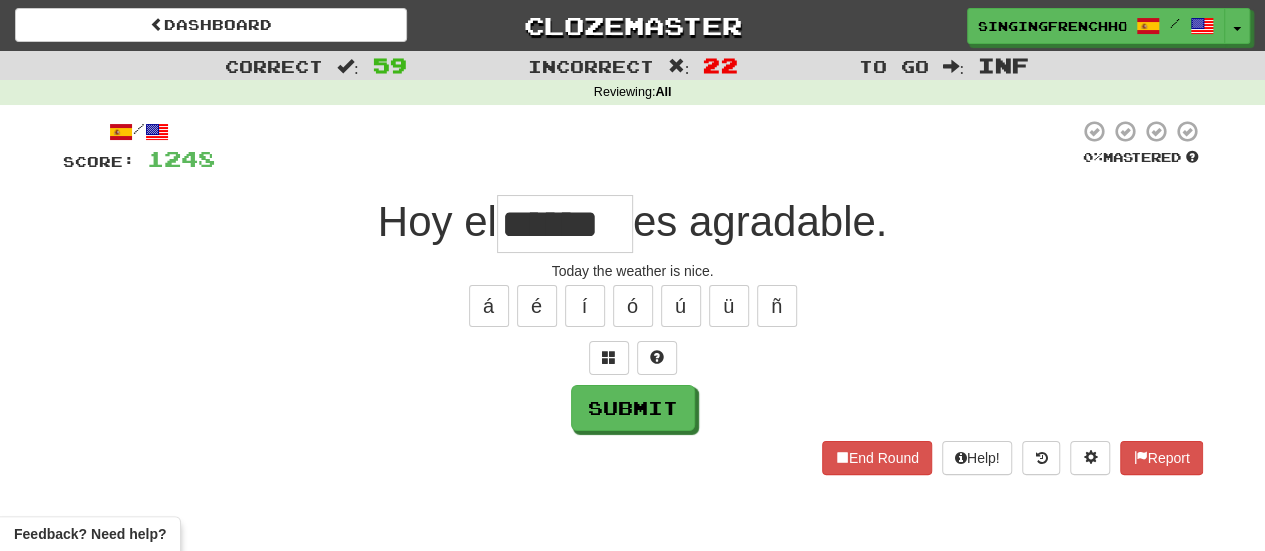 type on "******" 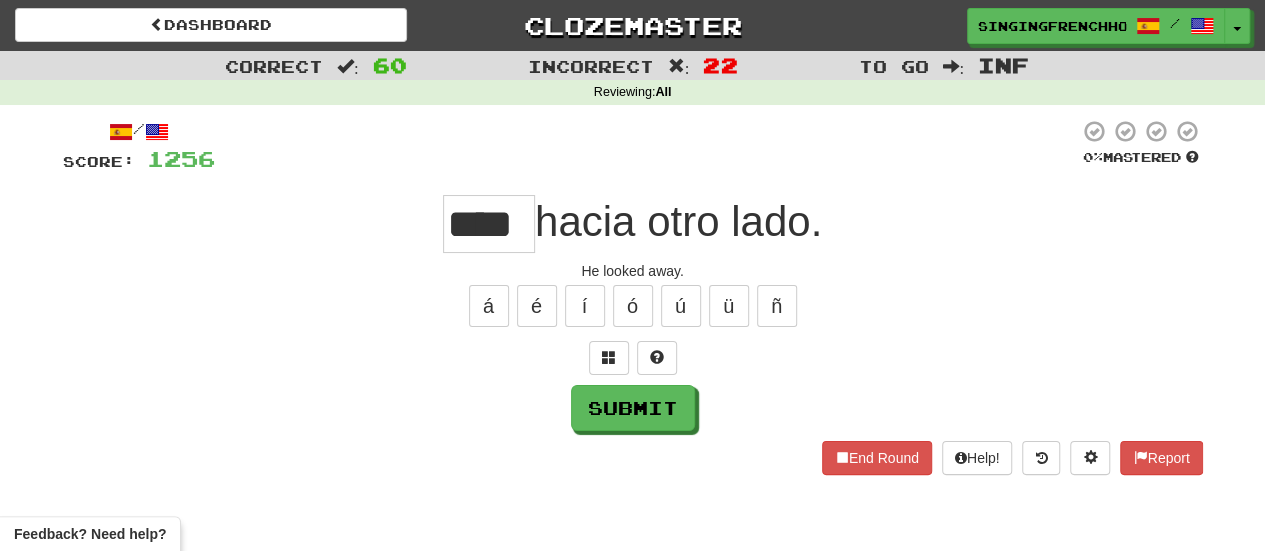type on "****" 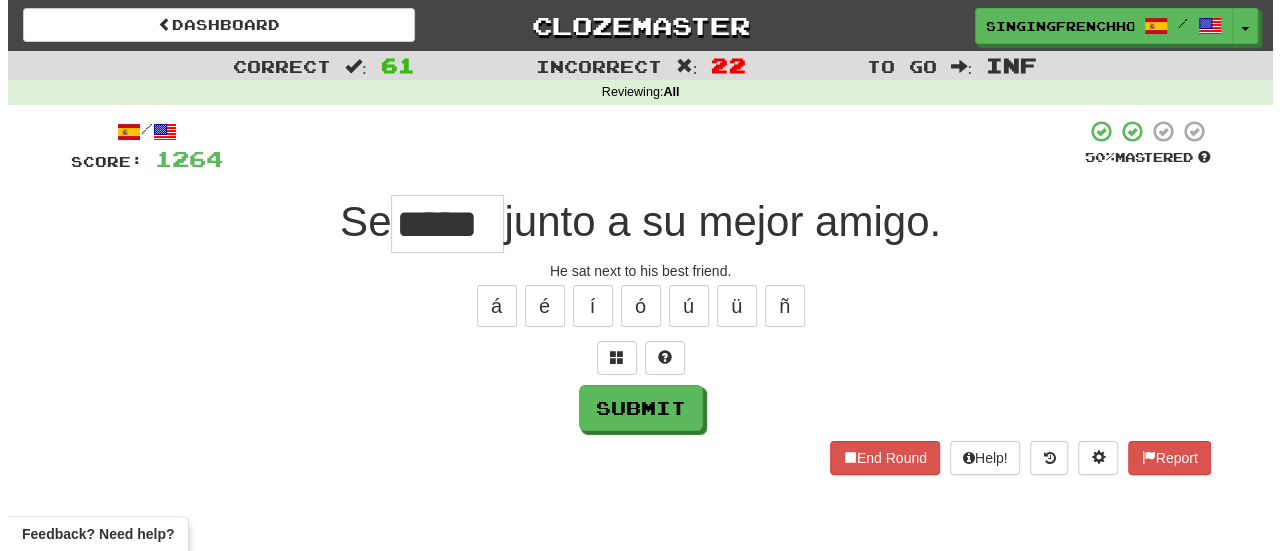scroll, scrollTop: 0, scrollLeft: 0, axis: both 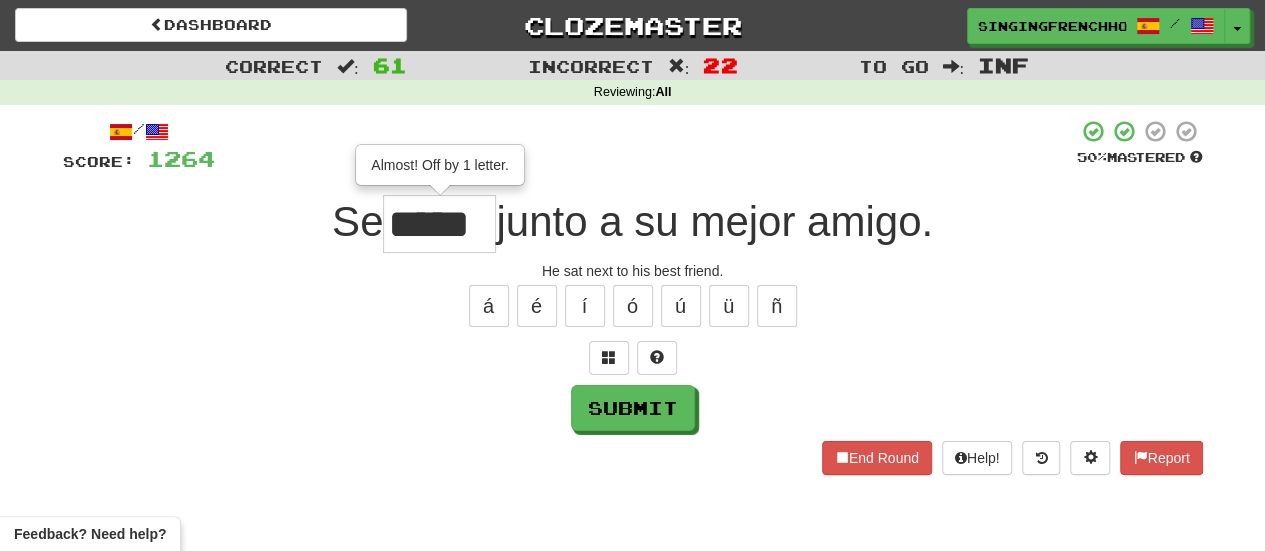 type on "*****" 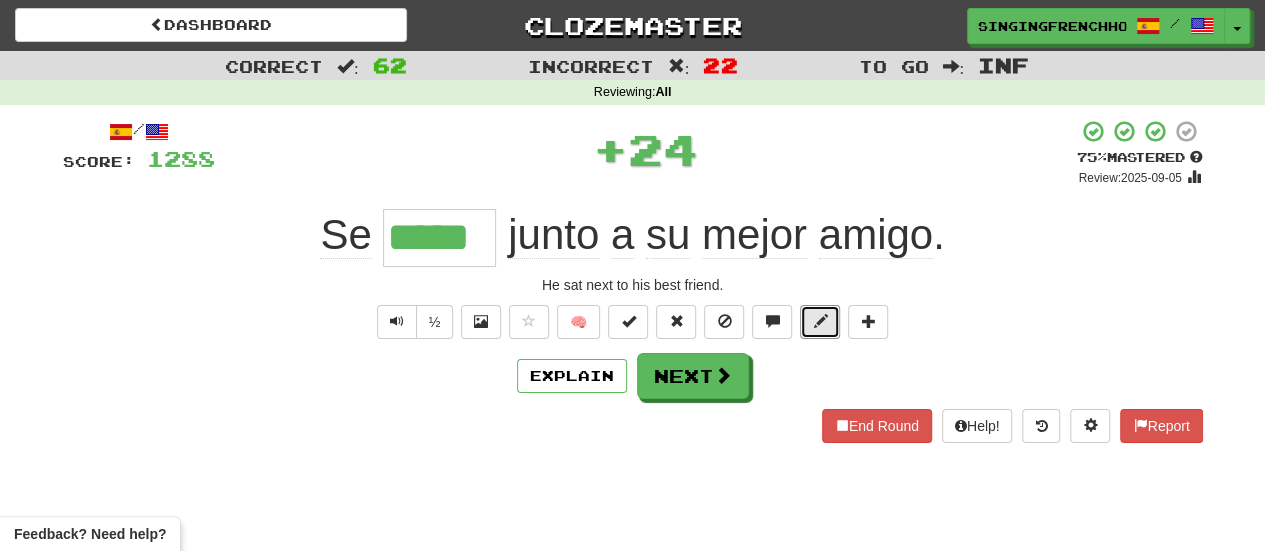 click at bounding box center (820, 322) 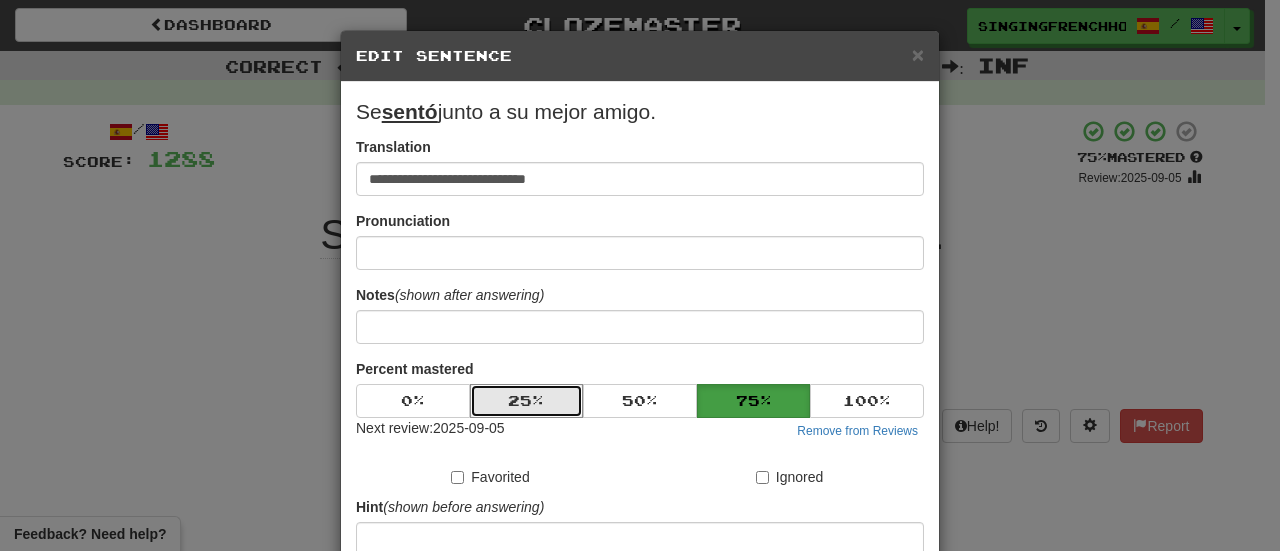 click on "25 %" at bounding box center (527, 401) 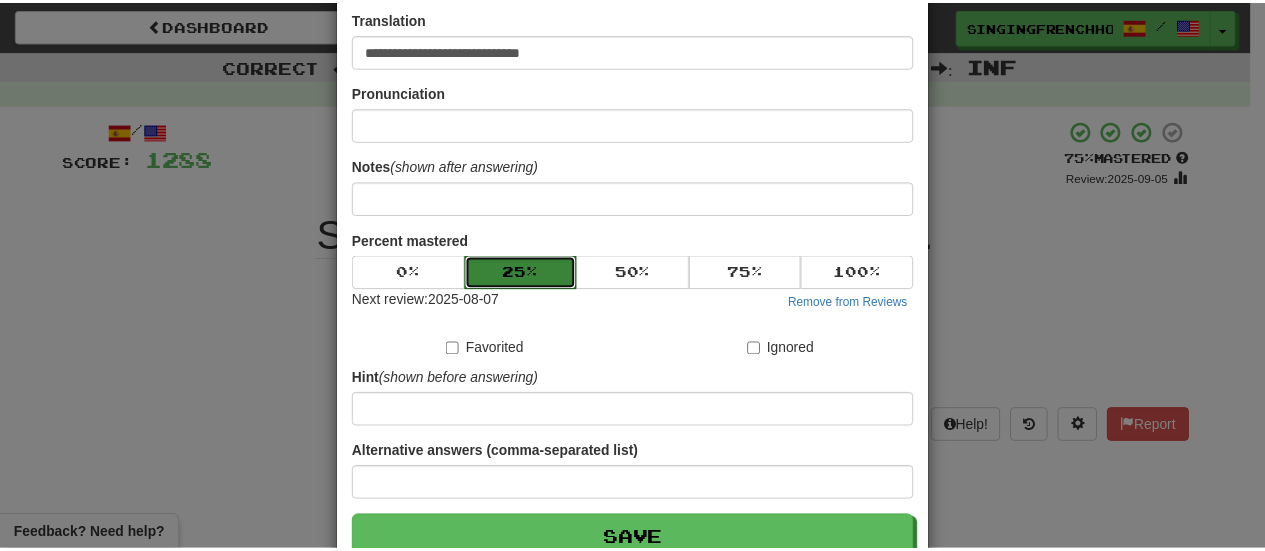 scroll, scrollTop: 246, scrollLeft: 0, axis: vertical 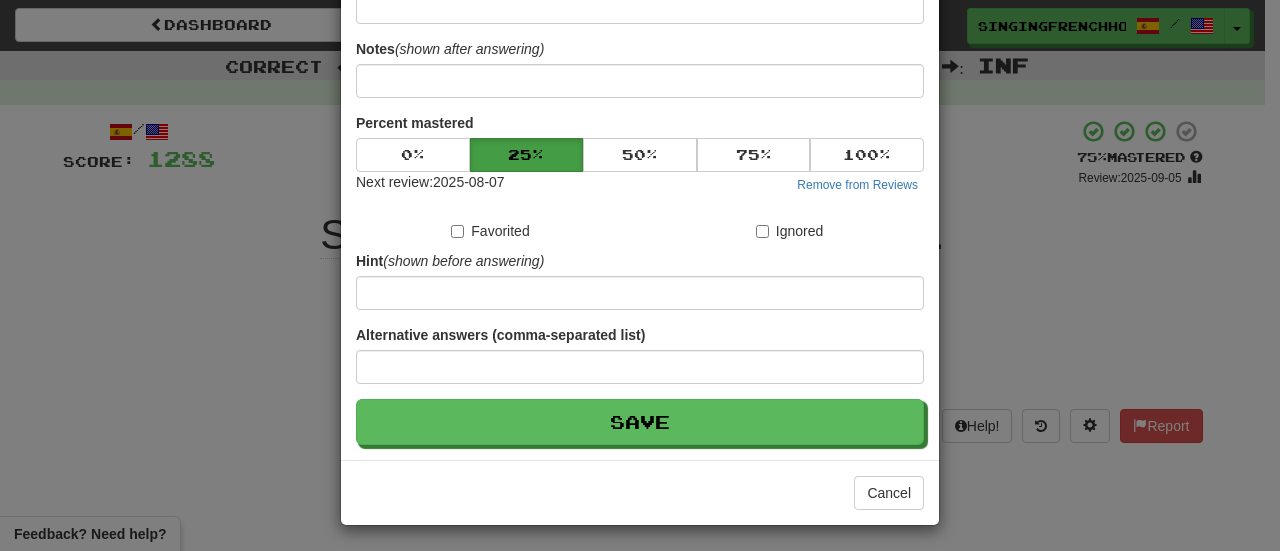 click on "Percent mastered 0 % 25 % 50 % 75 % 100 % Next review:  2025-08-07 Remove from Reviews" at bounding box center (640, 154) 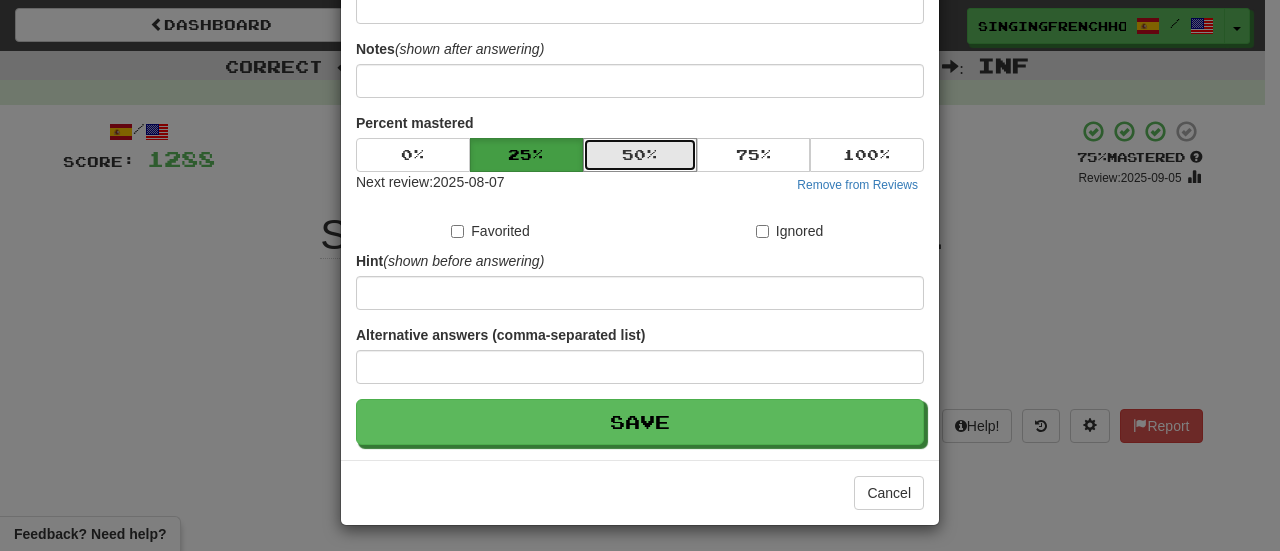 click on "50 %" at bounding box center [640, 155] 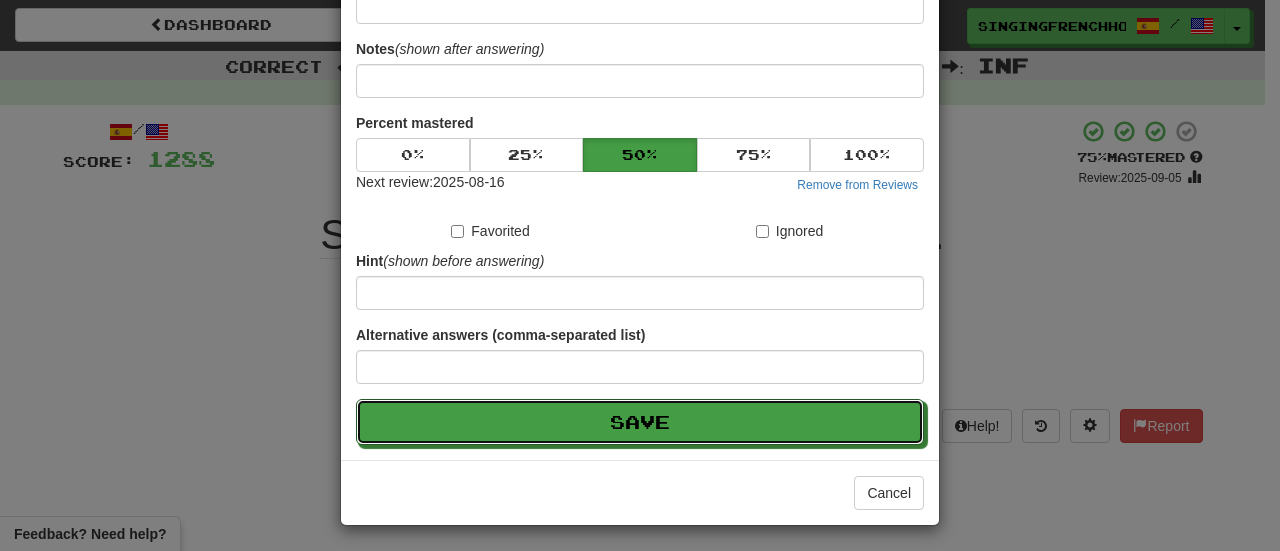 click on "Save" at bounding box center [640, 422] 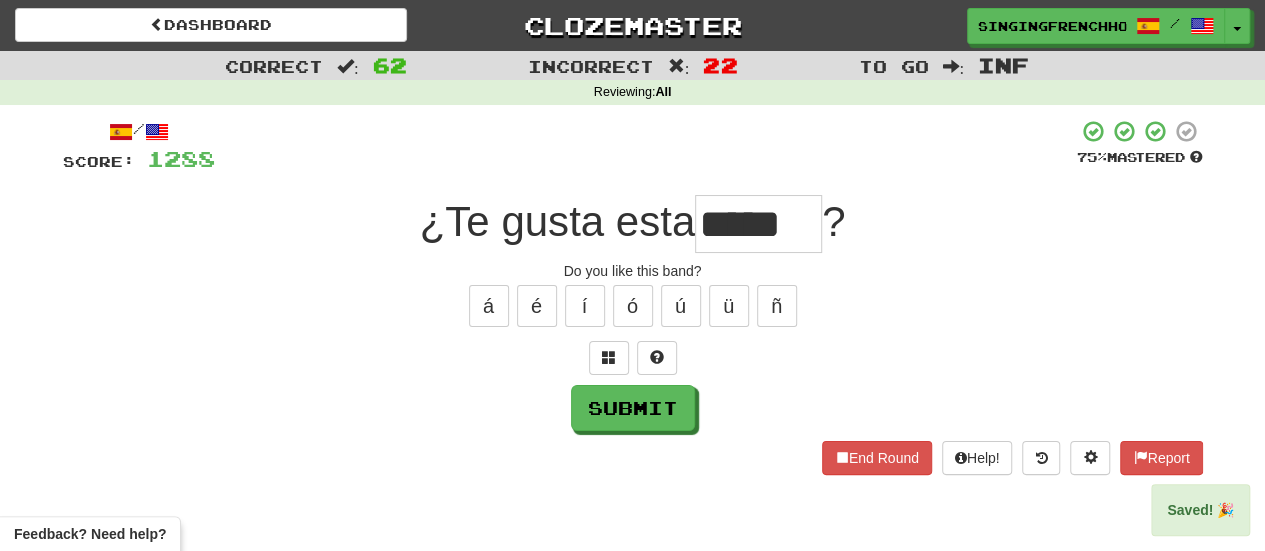 type on "*****" 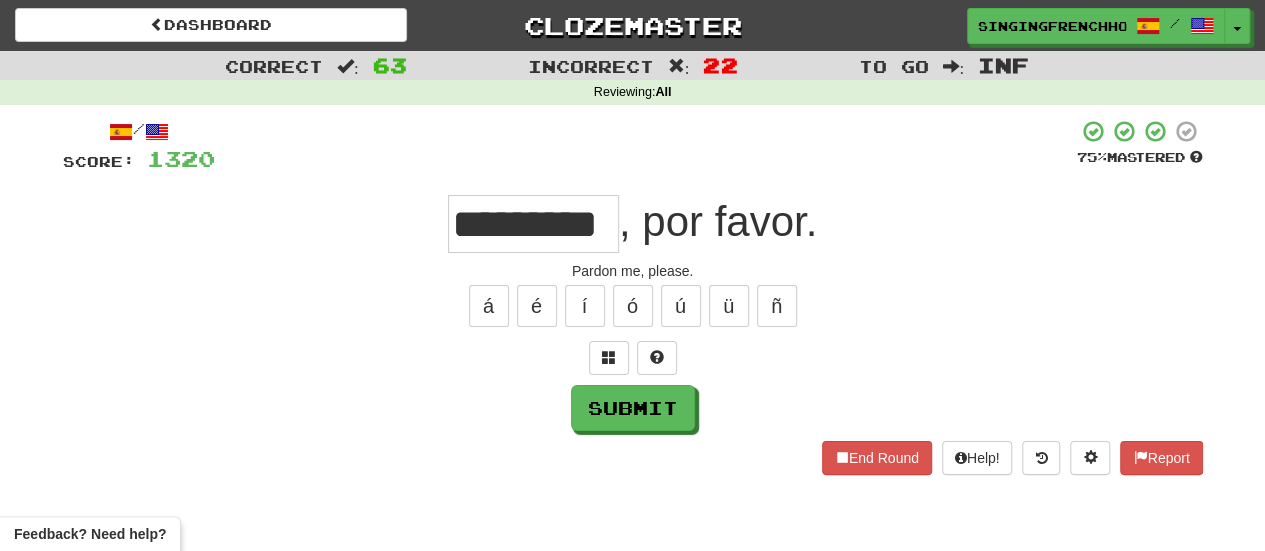 scroll, scrollTop: 0, scrollLeft: 53, axis: horizontal 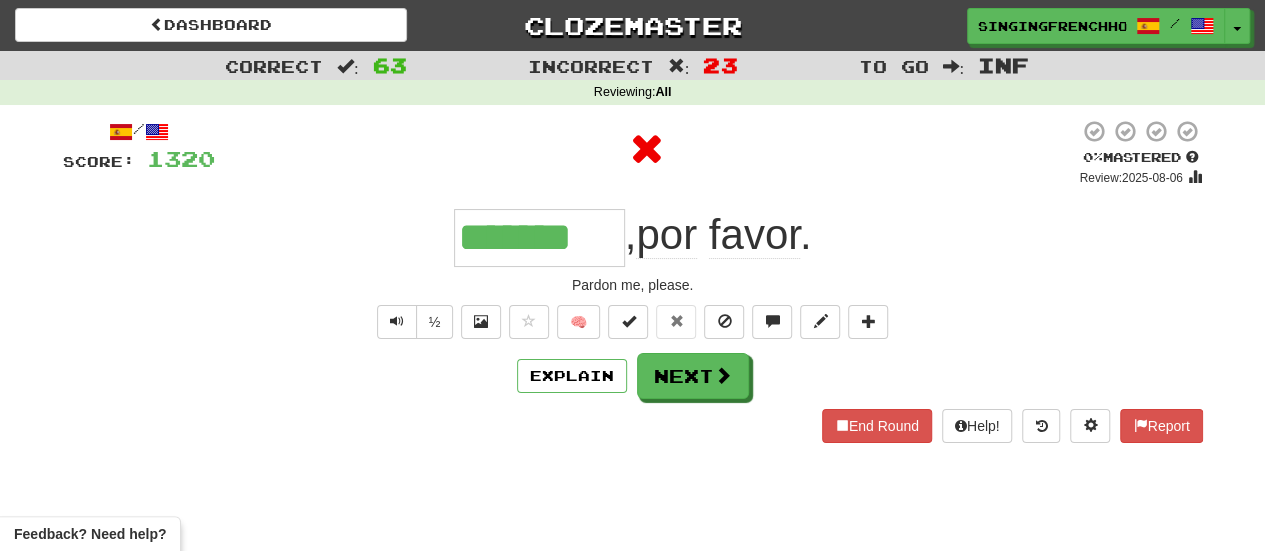 type on "********" 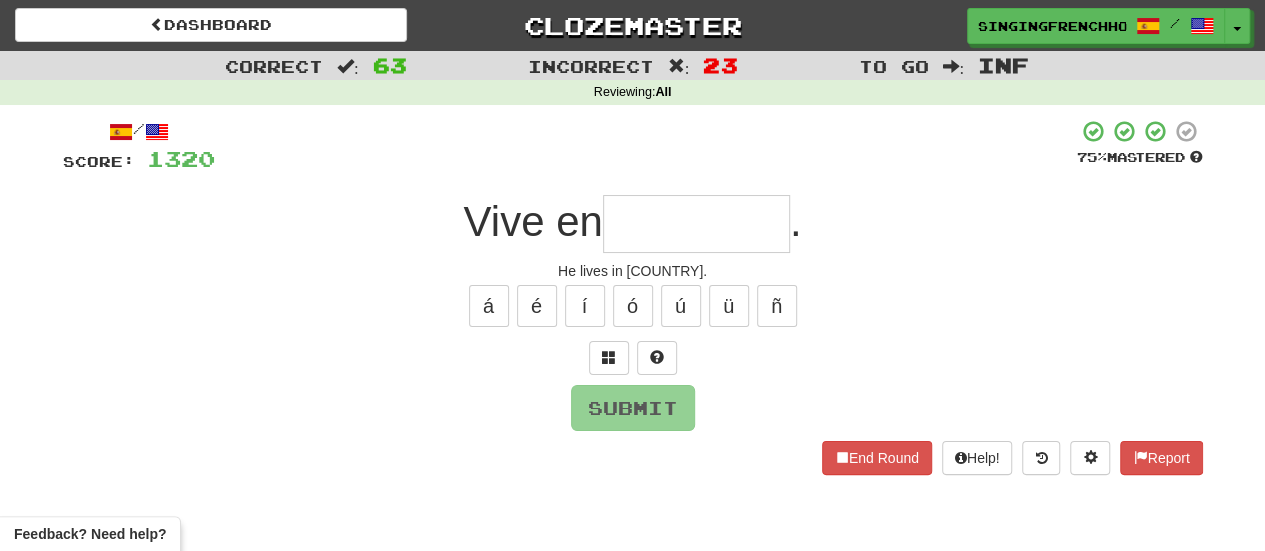 type on "*" 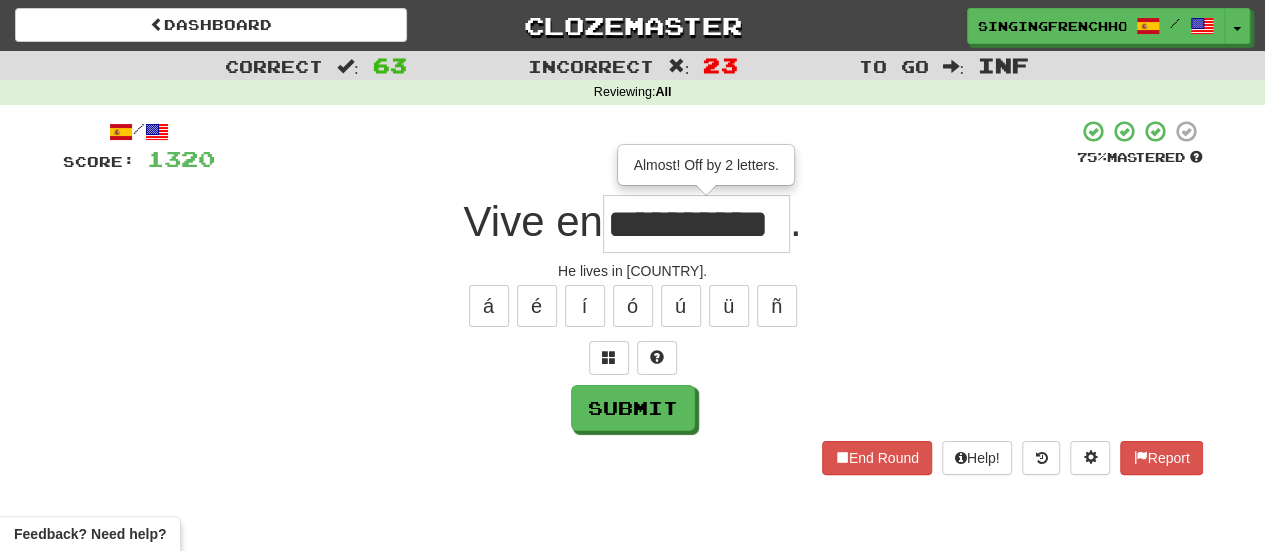 scroll, scrollTop: 0, scrollLeft: 0, axis: both 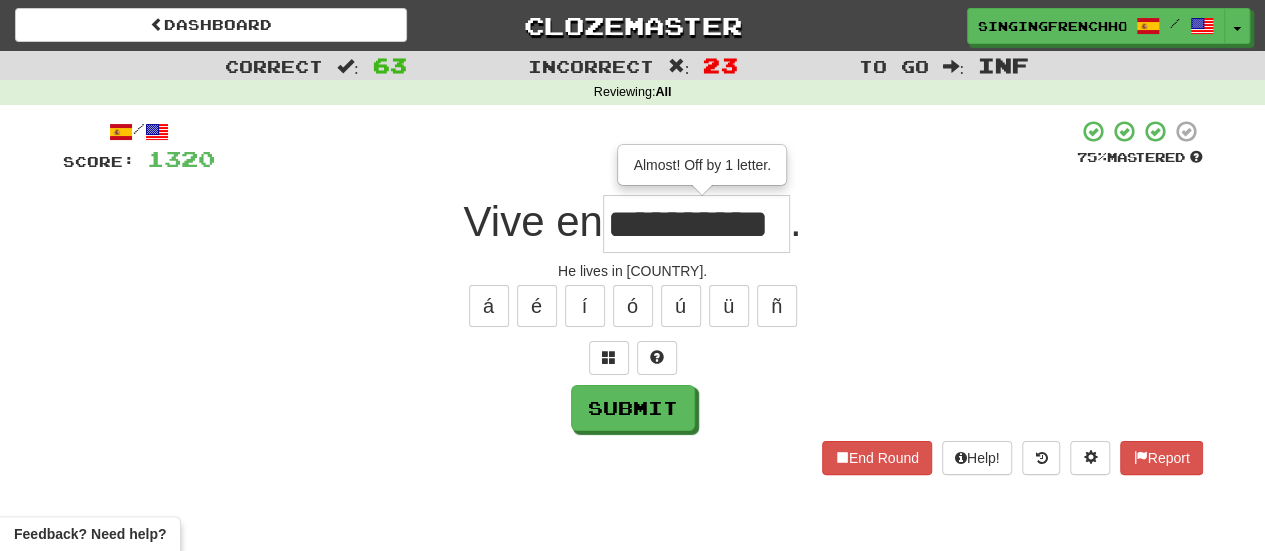 click on "**********" at bounding box center (696, 224) 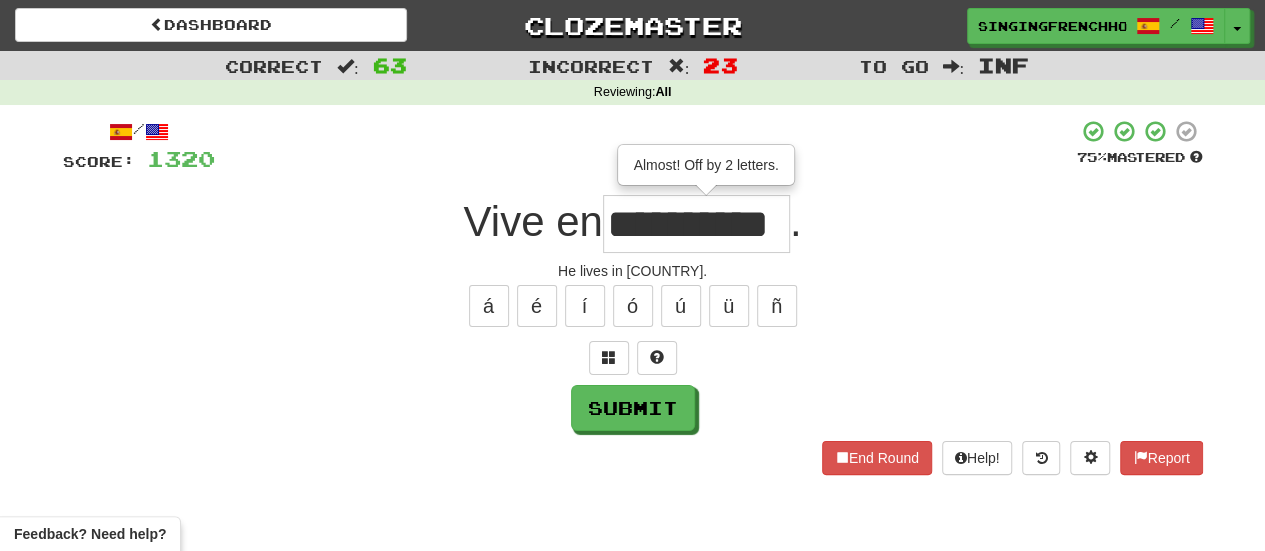 click on "**********" at bounding box center (696, 224) 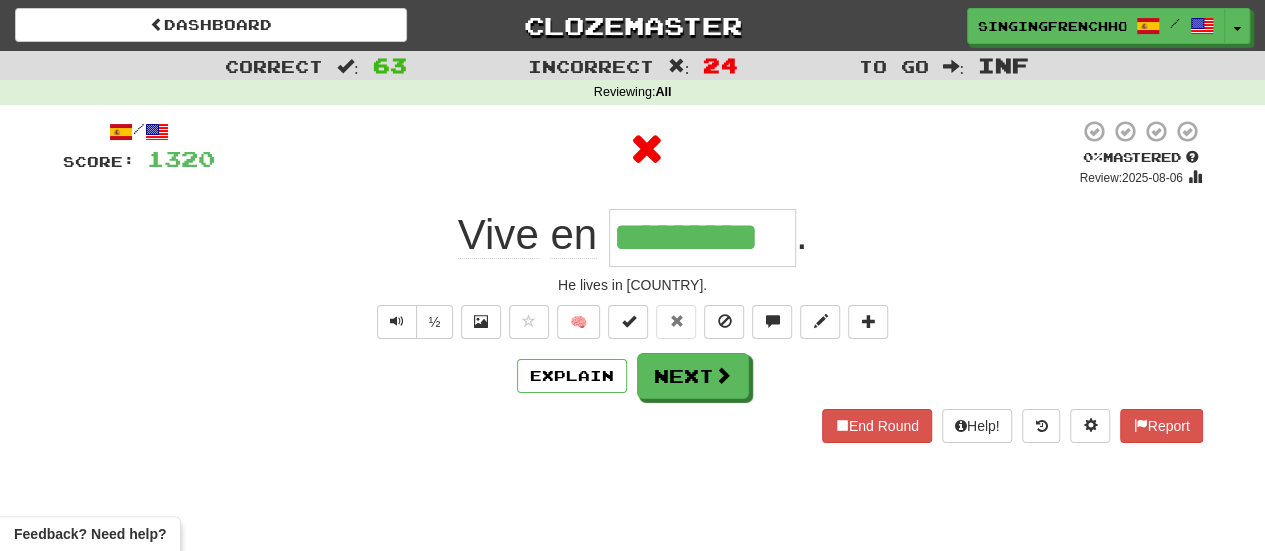 type on "**********" 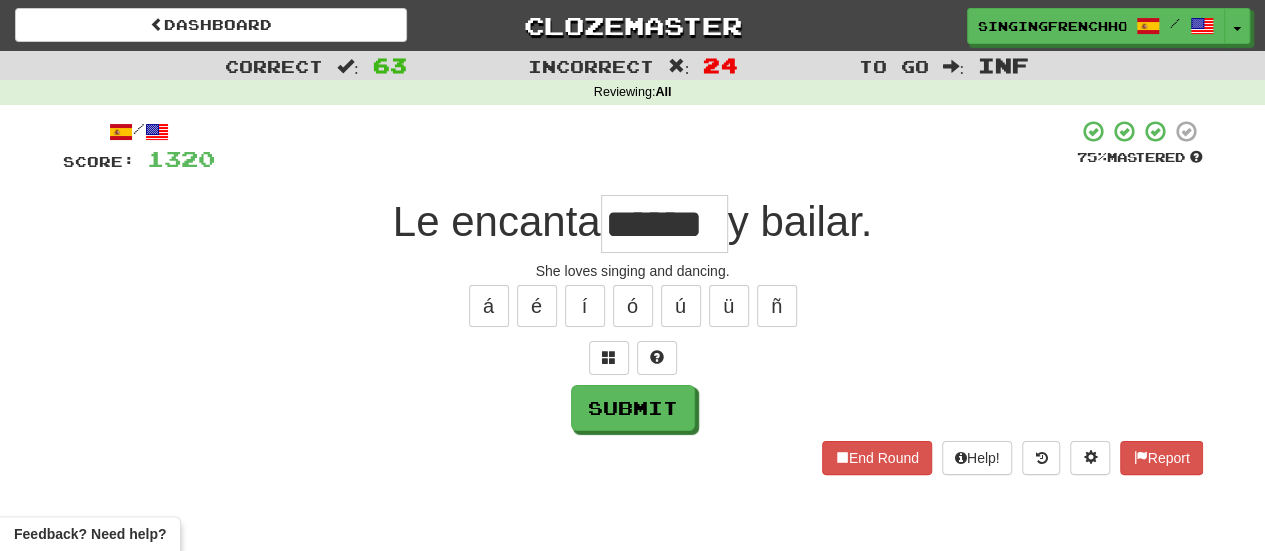 type on "******" 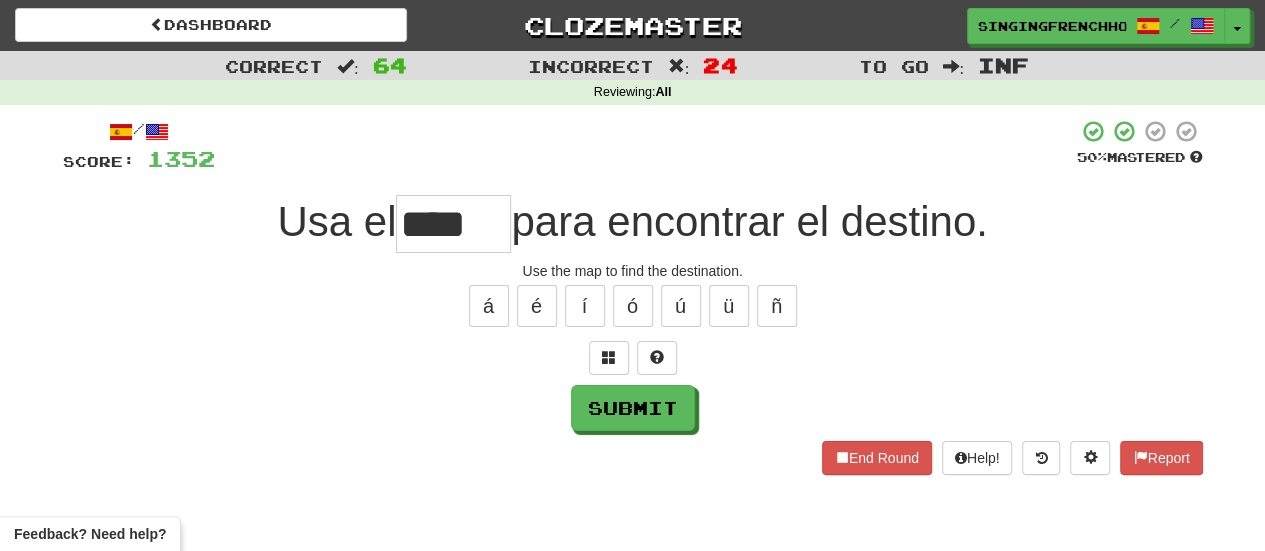 type on "****" 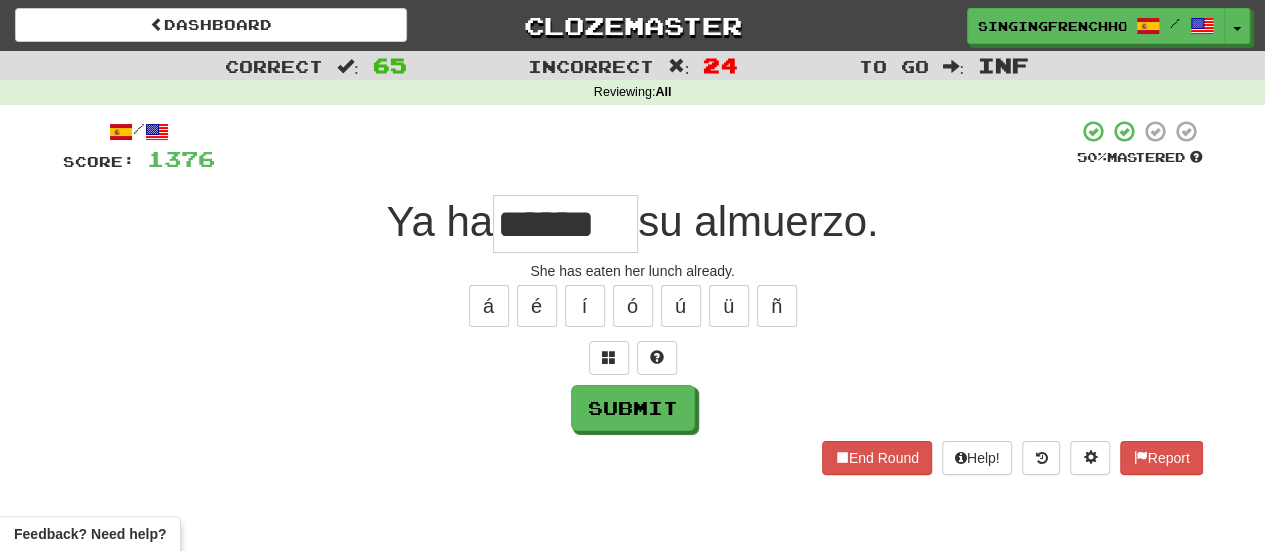 type on "******" 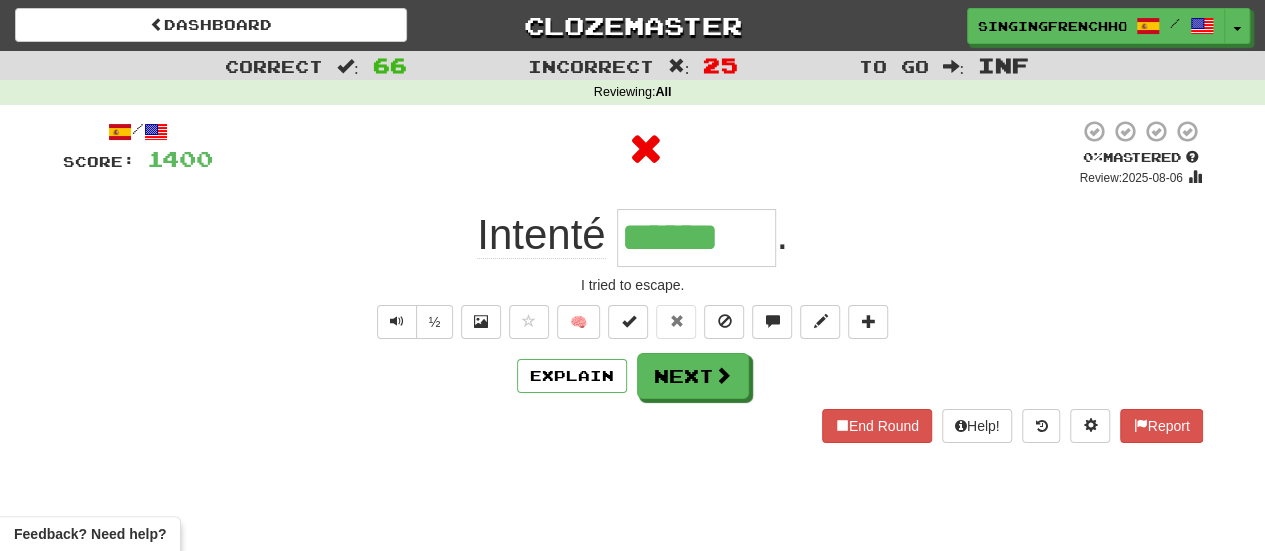 type on "*******" 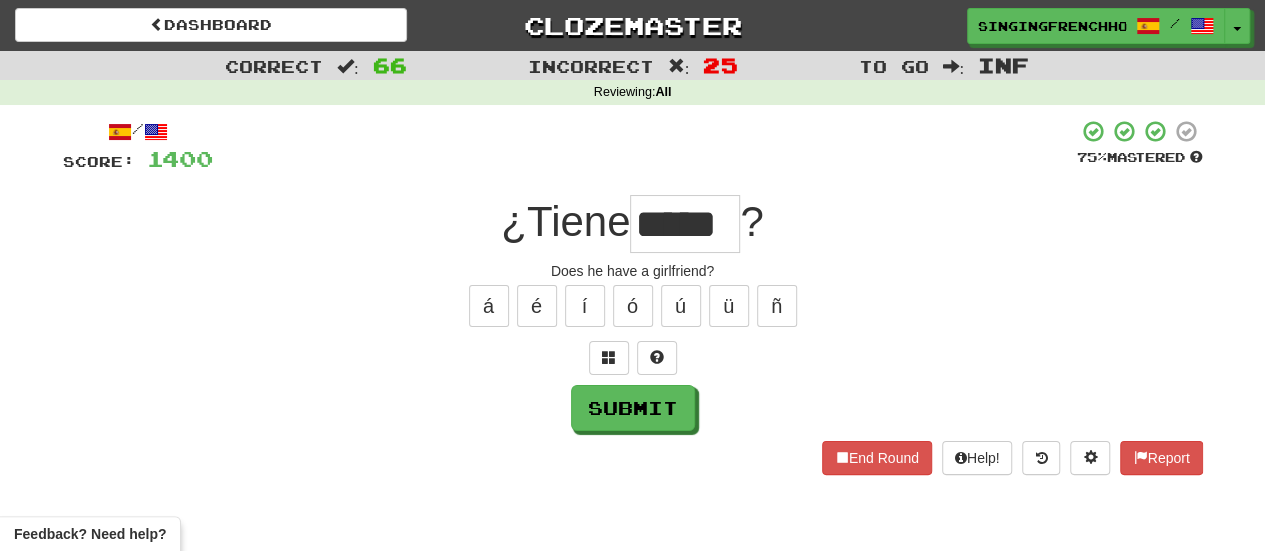 type on "*****" 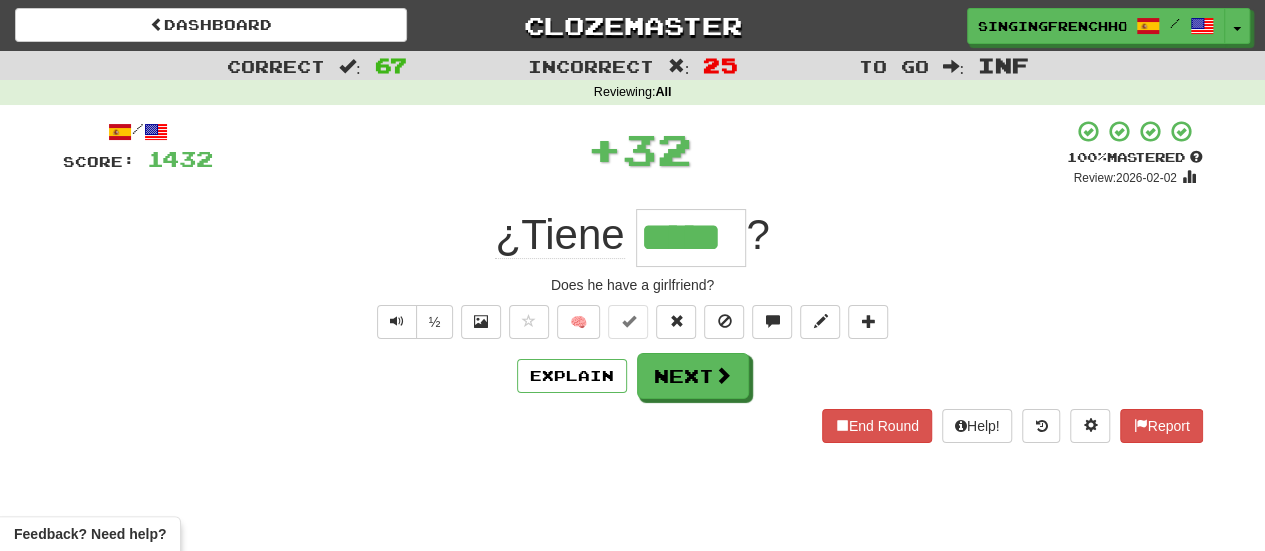 type 